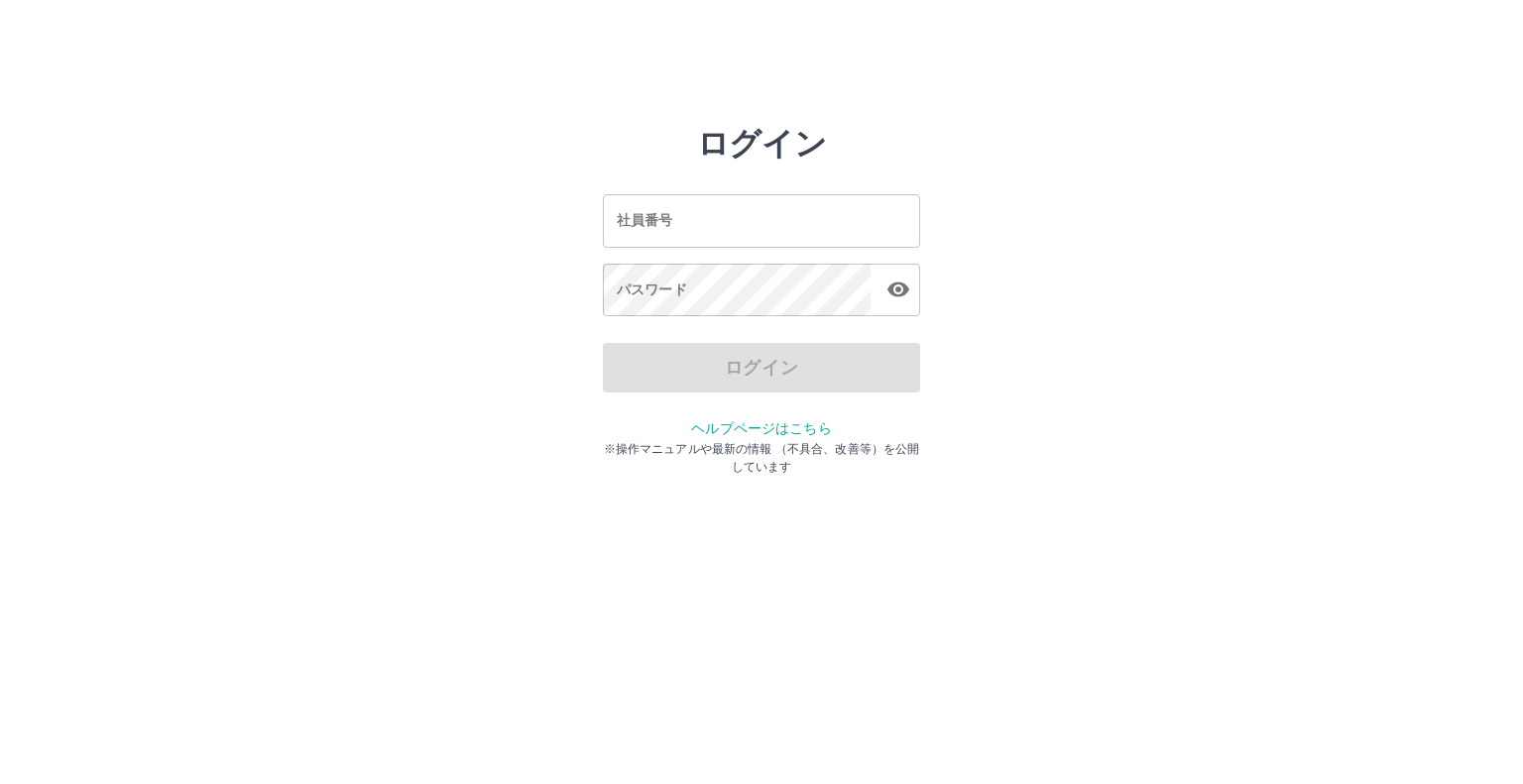 scroll, scrollTop: 0, scrollLeft: 0, axis: both 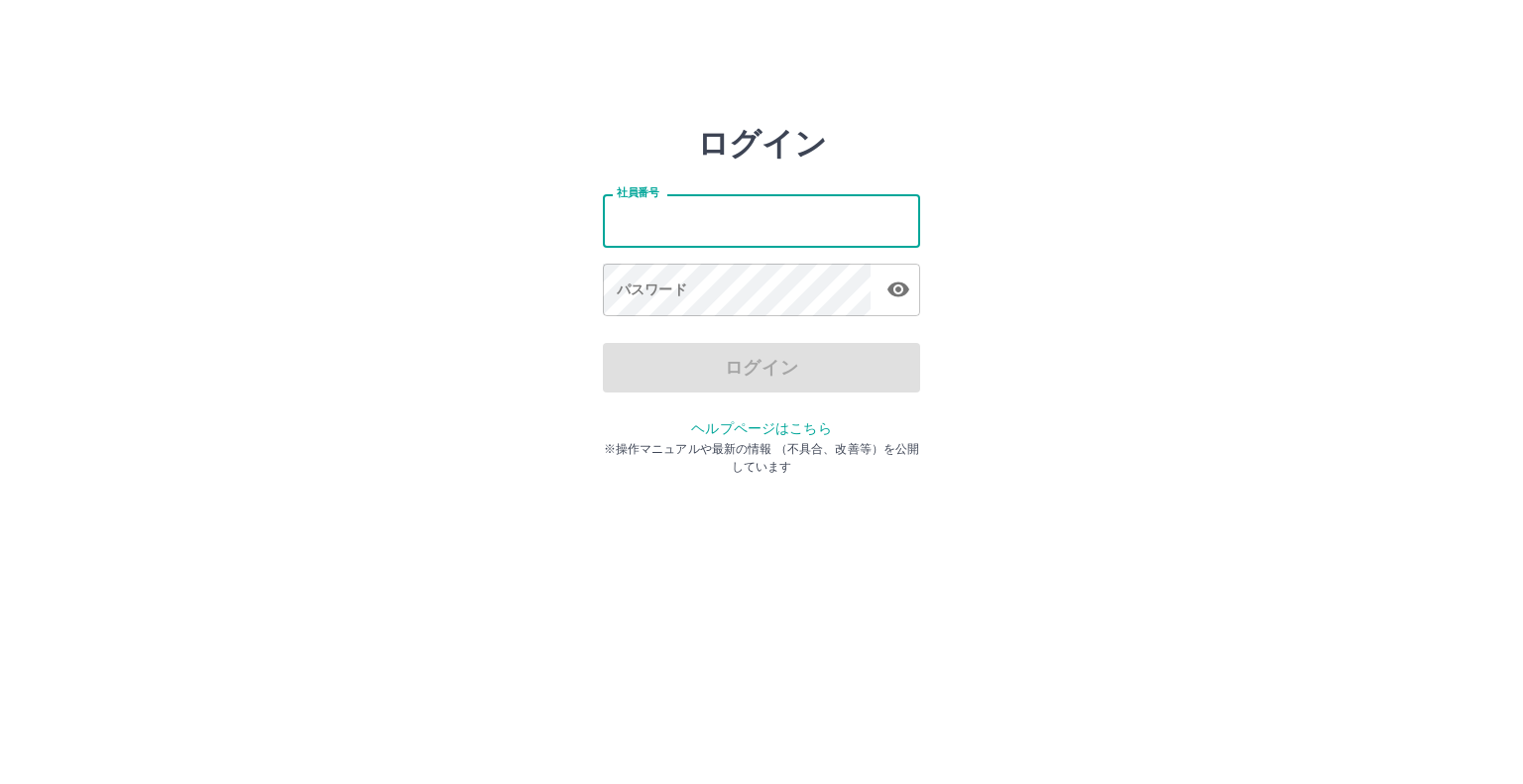 type on "*******" 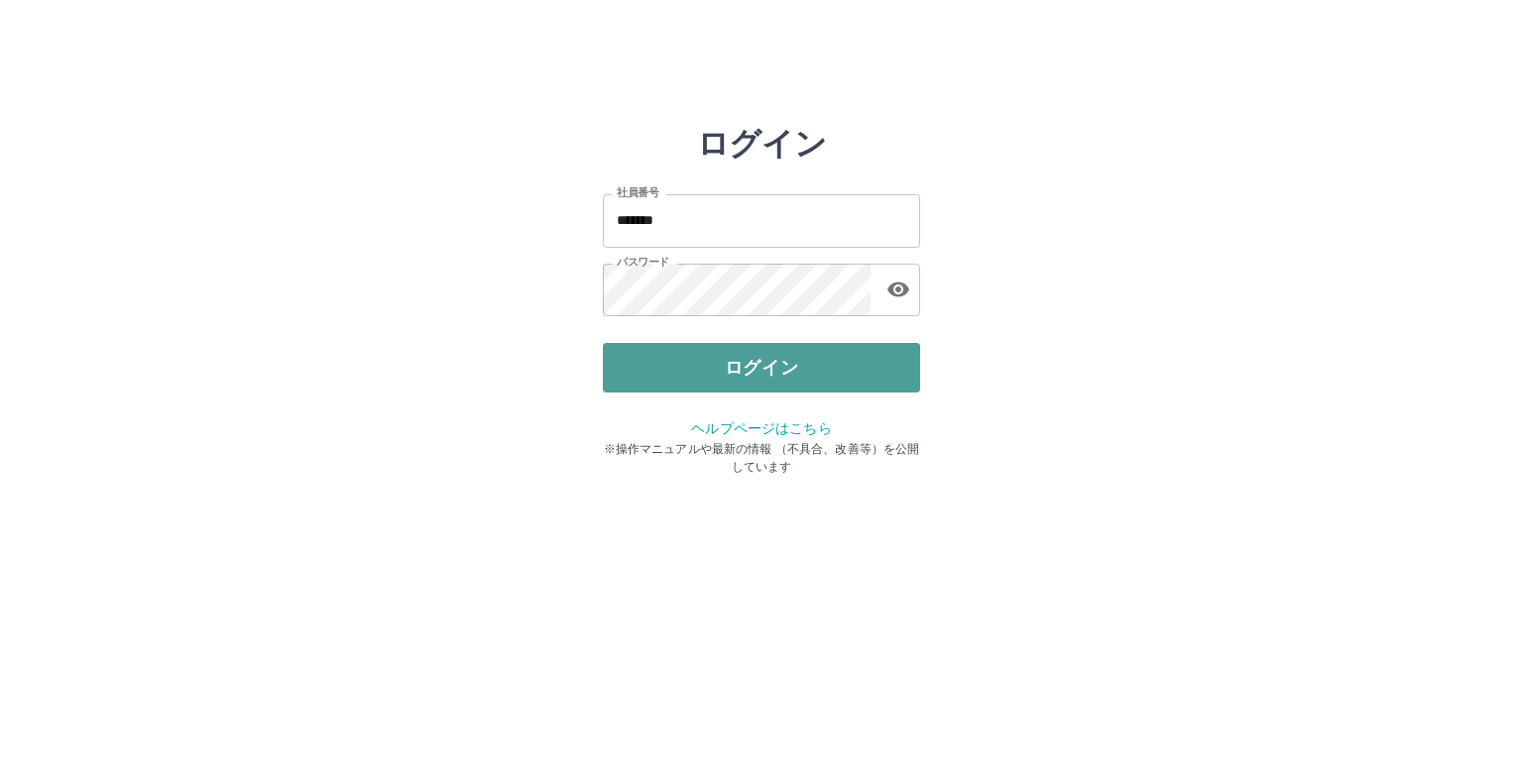 click on "ログイン" at bounding box center (762, 368) 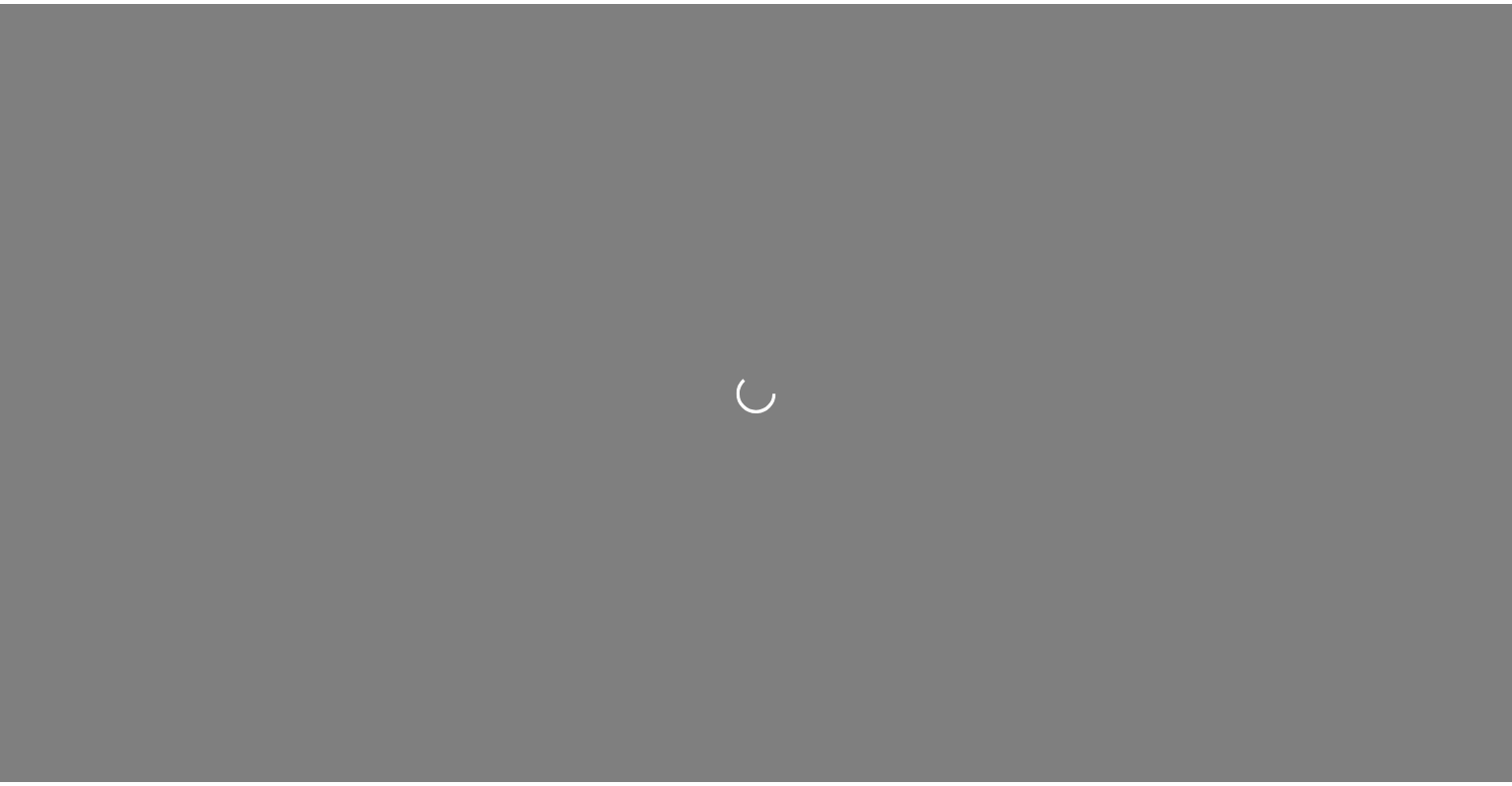 scroll, scrollTop: 0, scrollLeft: 0, axis: both 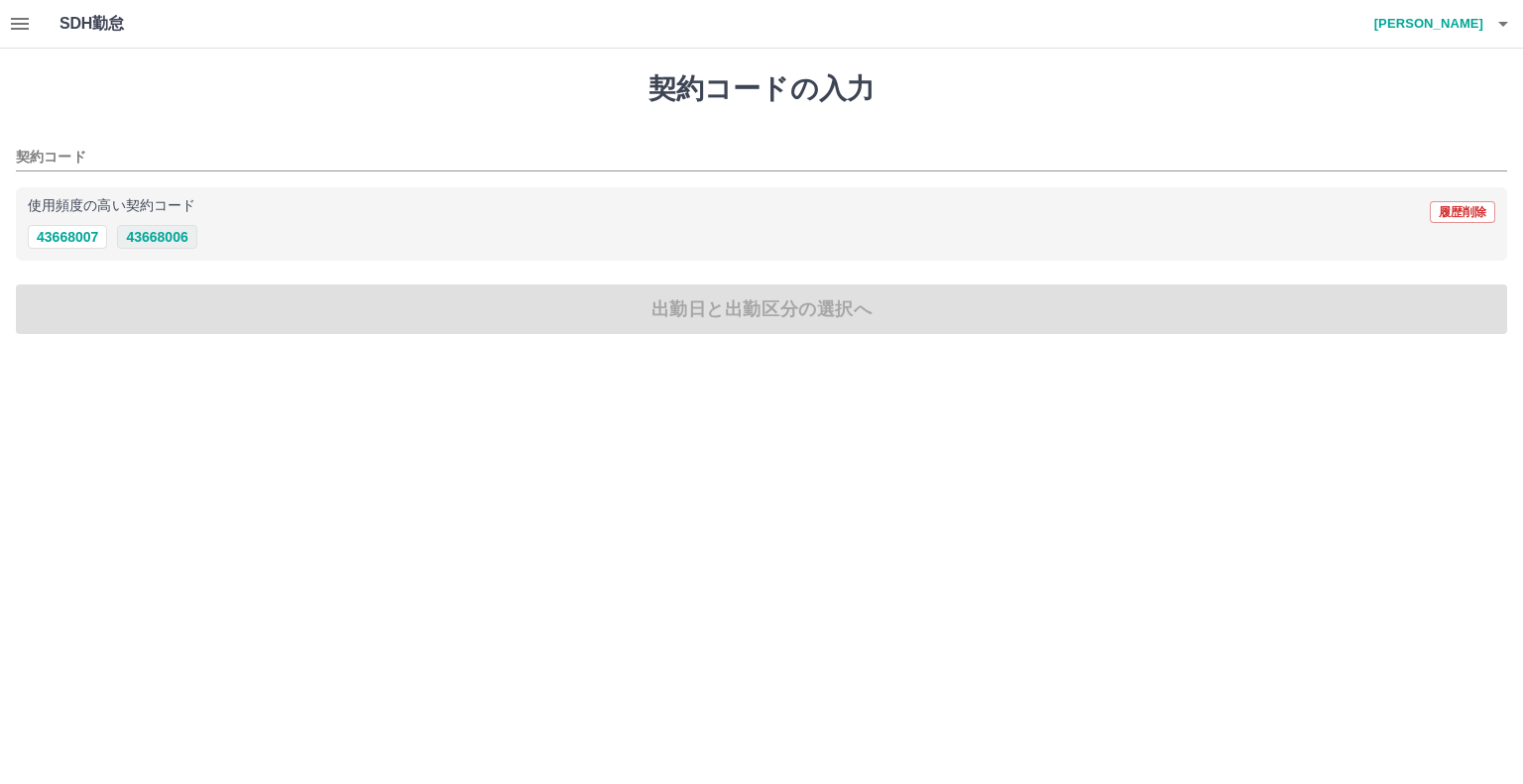 click on "43668006" at bounding box center [157, 237] 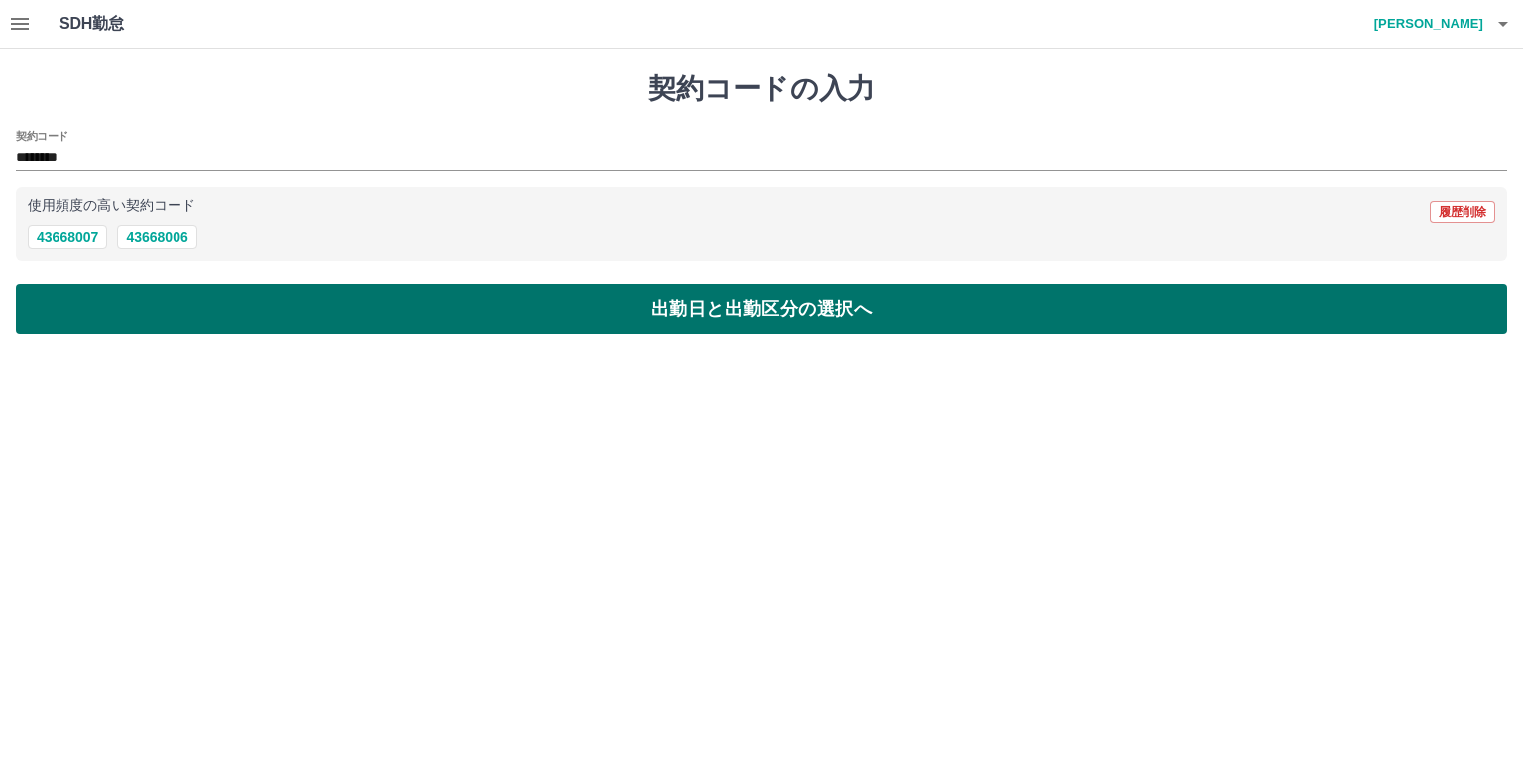 click on "出勤日と出勤区分の選択へ" at bounding box center (762, 309) 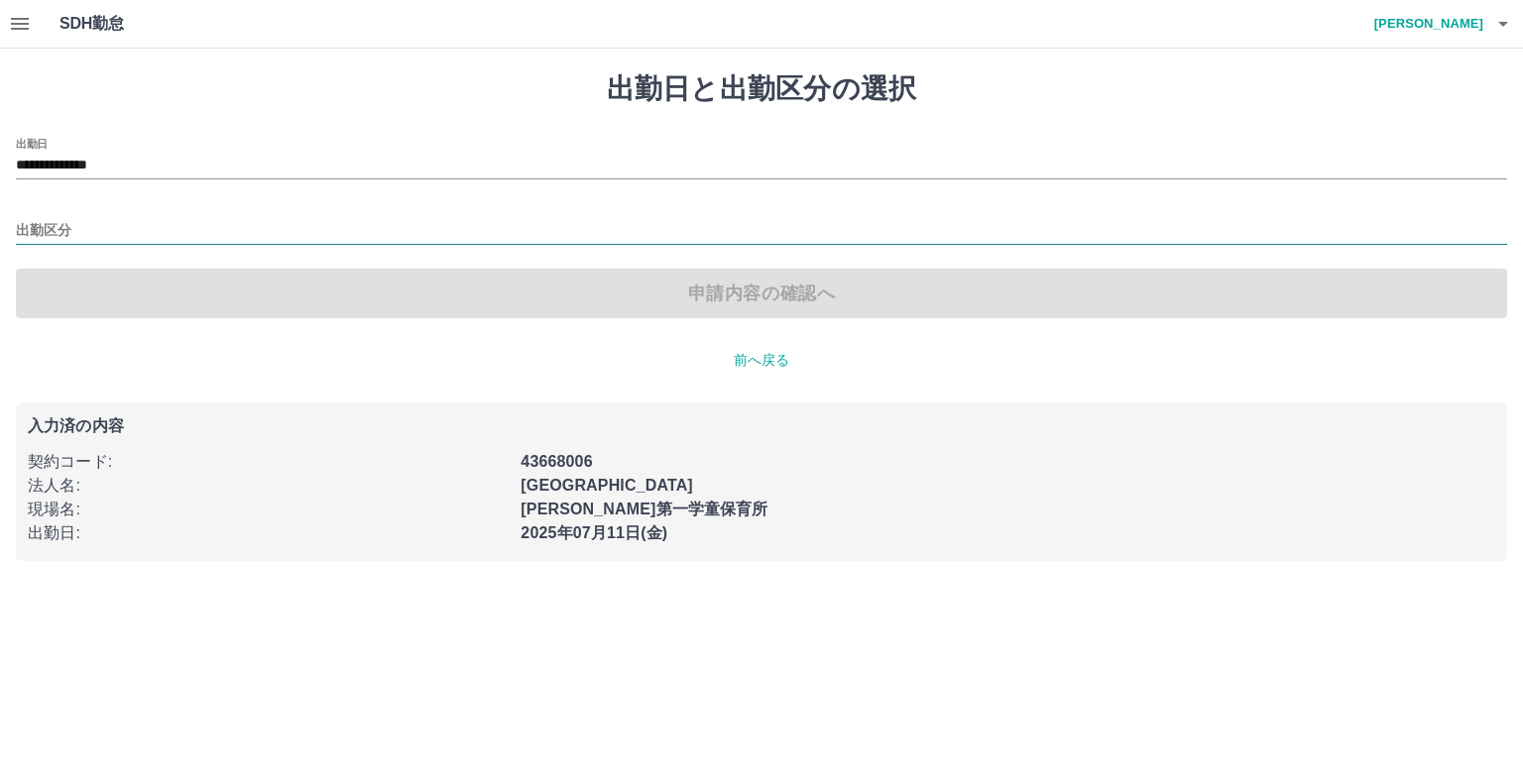 click on "出勤区分" at bounding box center (762, 231) 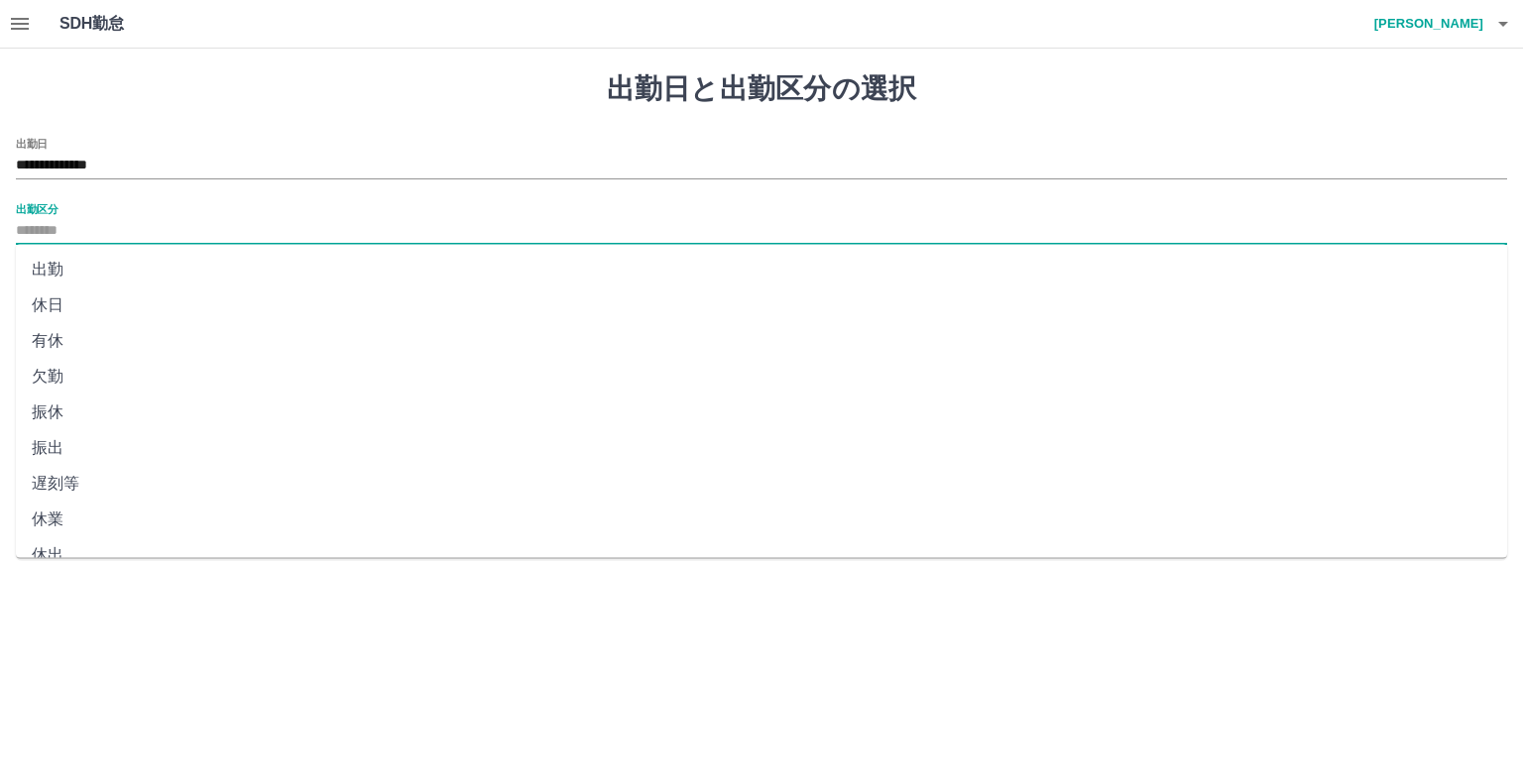 click on "出勤" at bounding box center [762, 270] 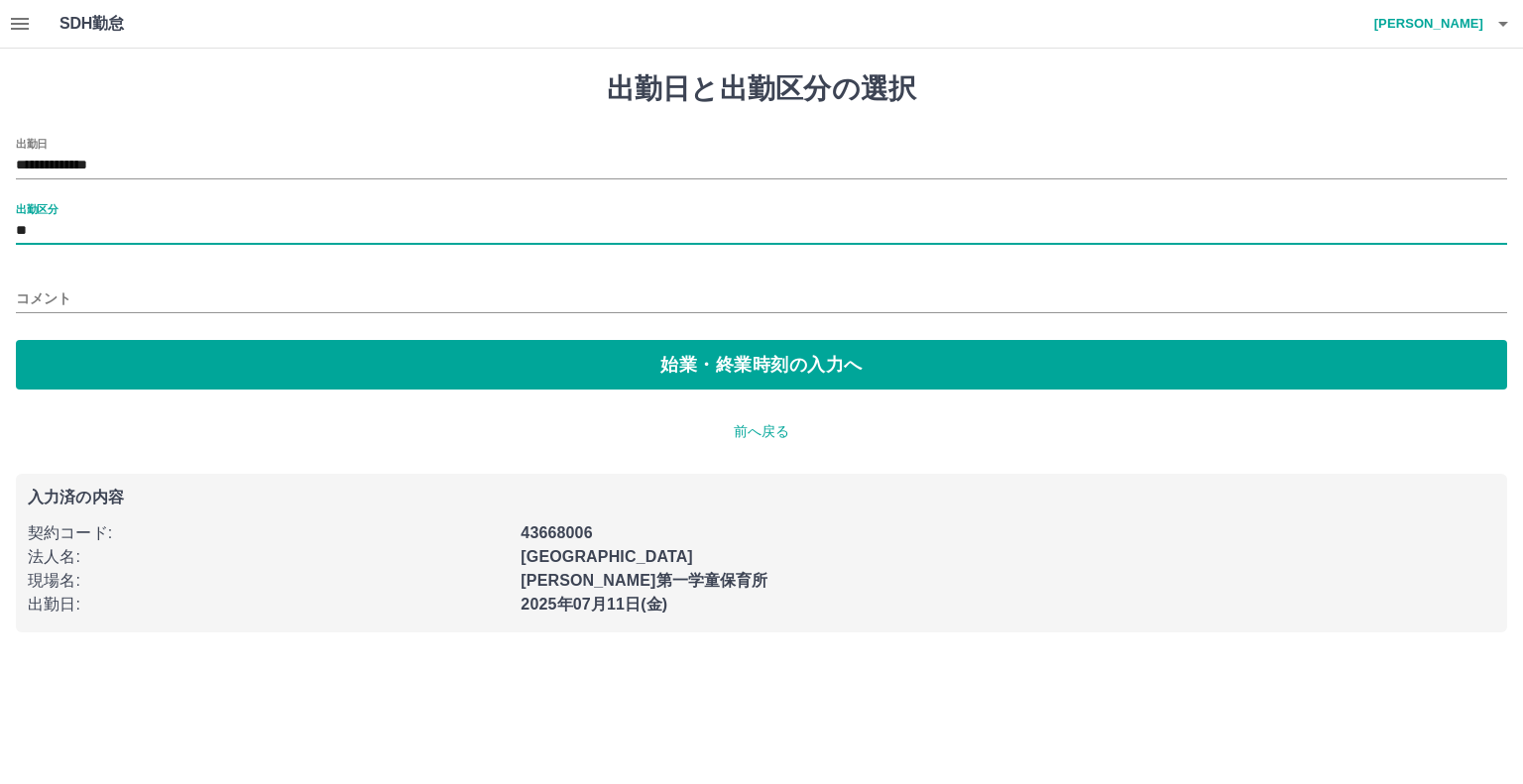click on "**********" at bounding box center (762, 264) 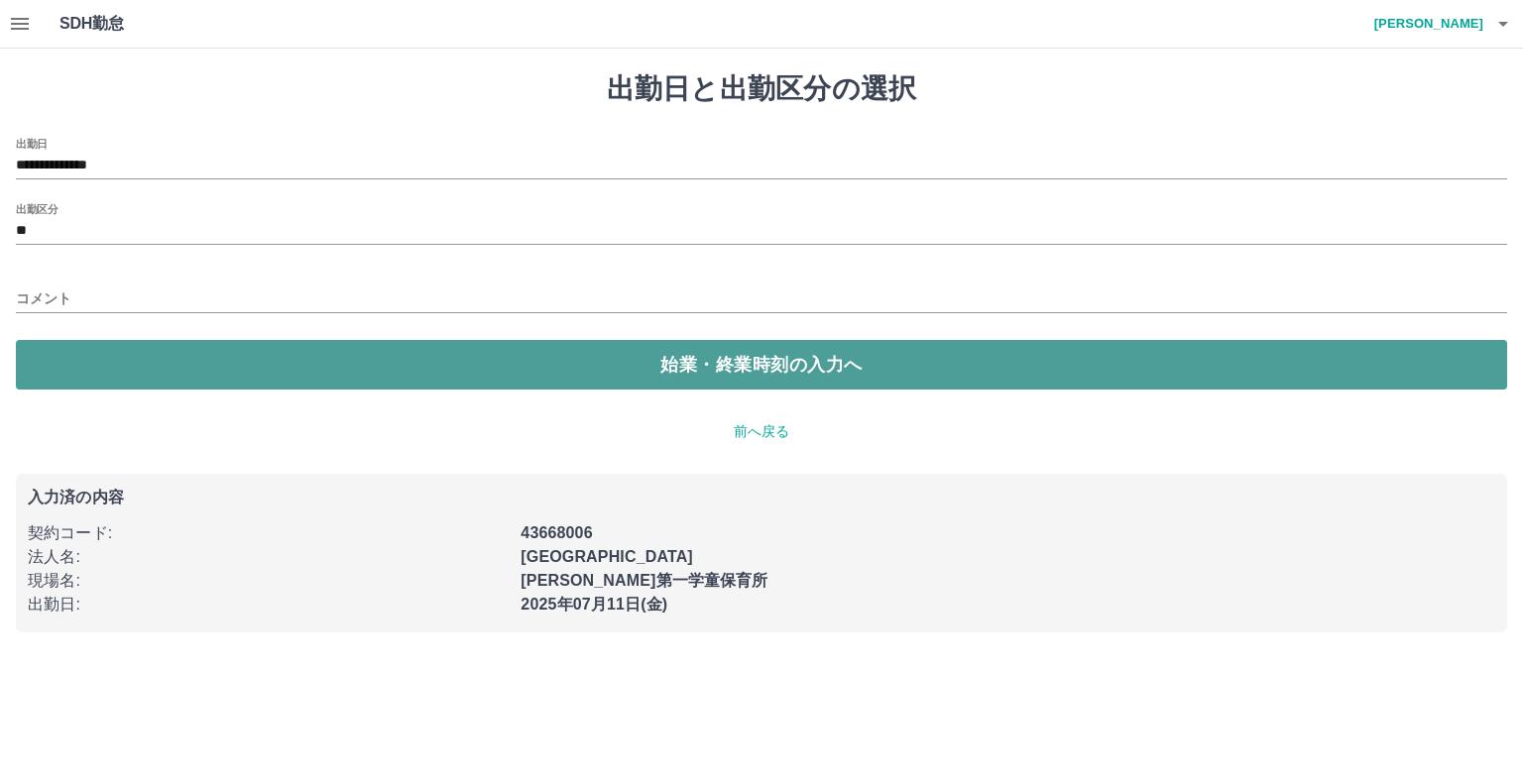 click on "始業・終業時刻の入力へ" at bounding box center [762, 365] 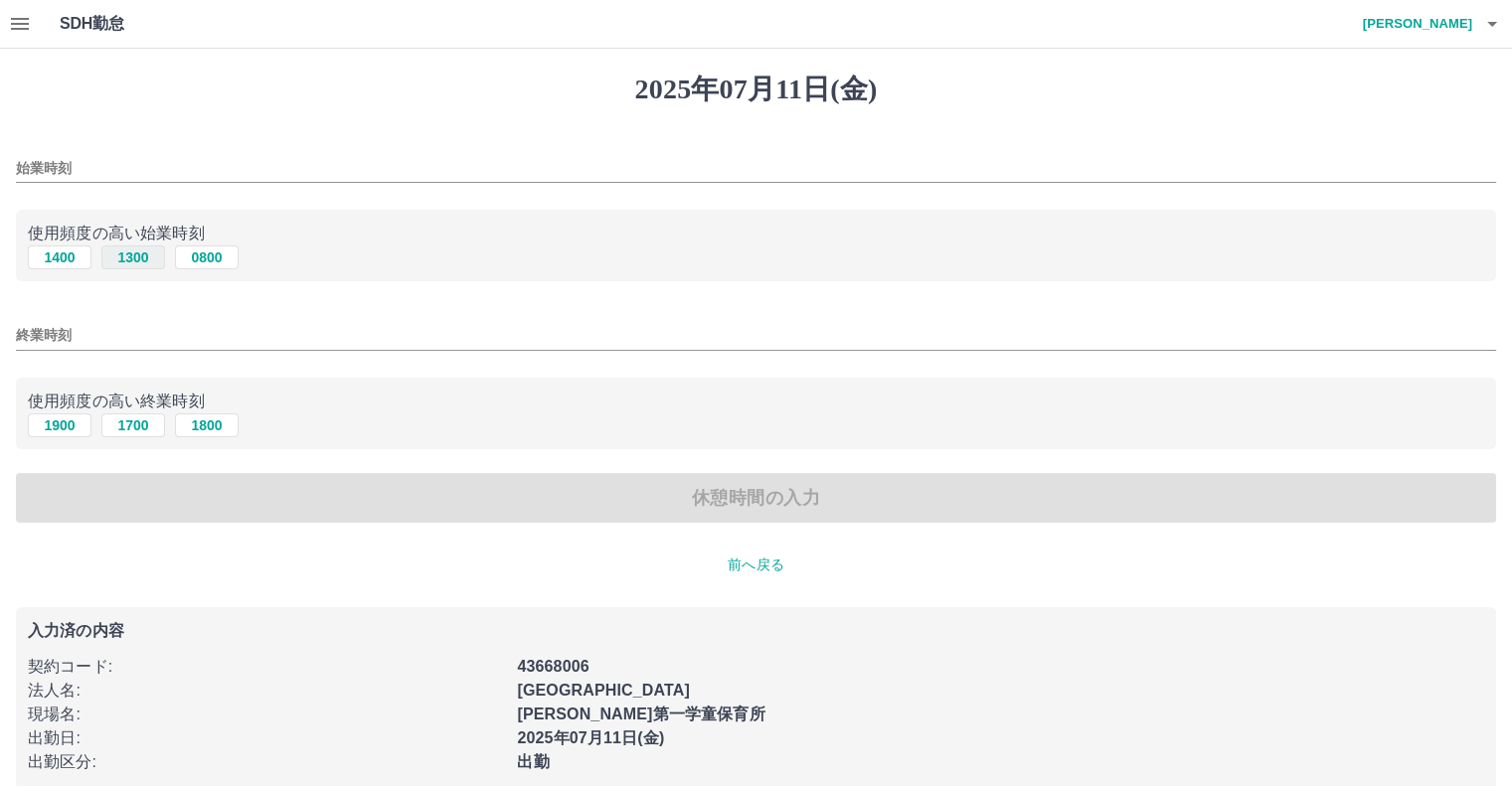 click on "1300" at bounding box center [133, 257] 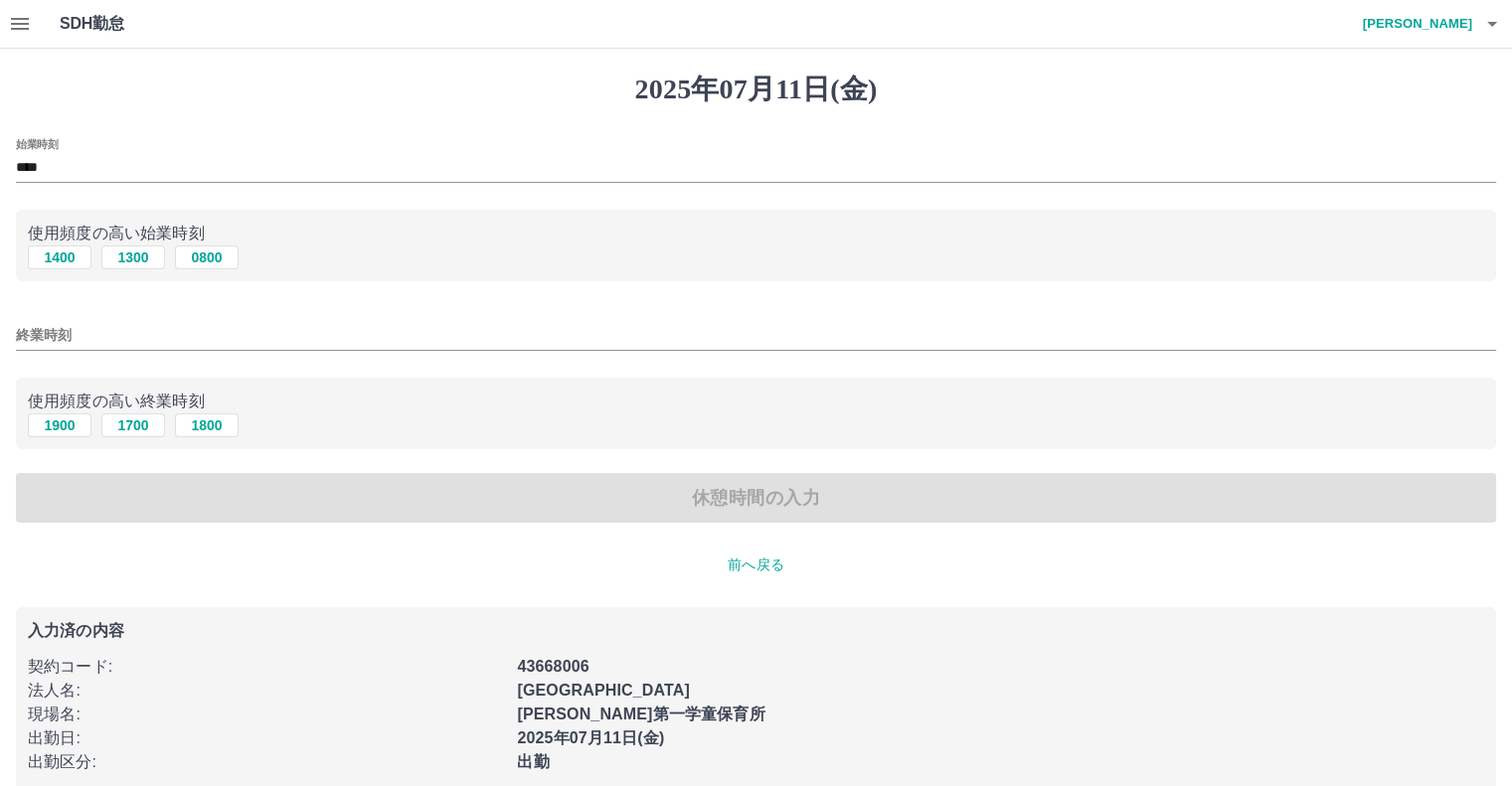 drag, startPoint x: 111, startPoint y: 330, endPoint x: 117, endPoint y: 349, distance: 19.924859 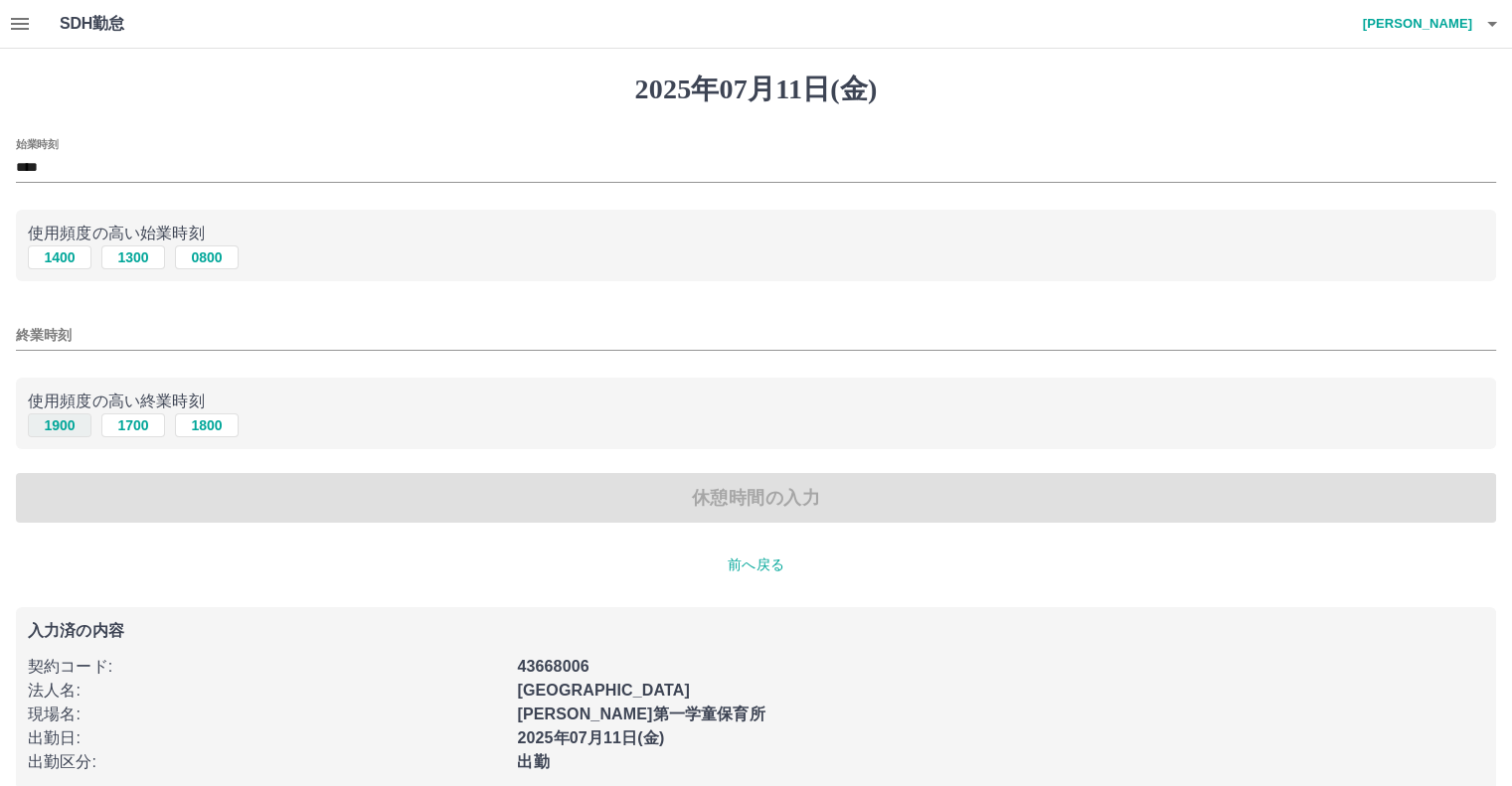 click on "1900" at bounding box center [60, 425] 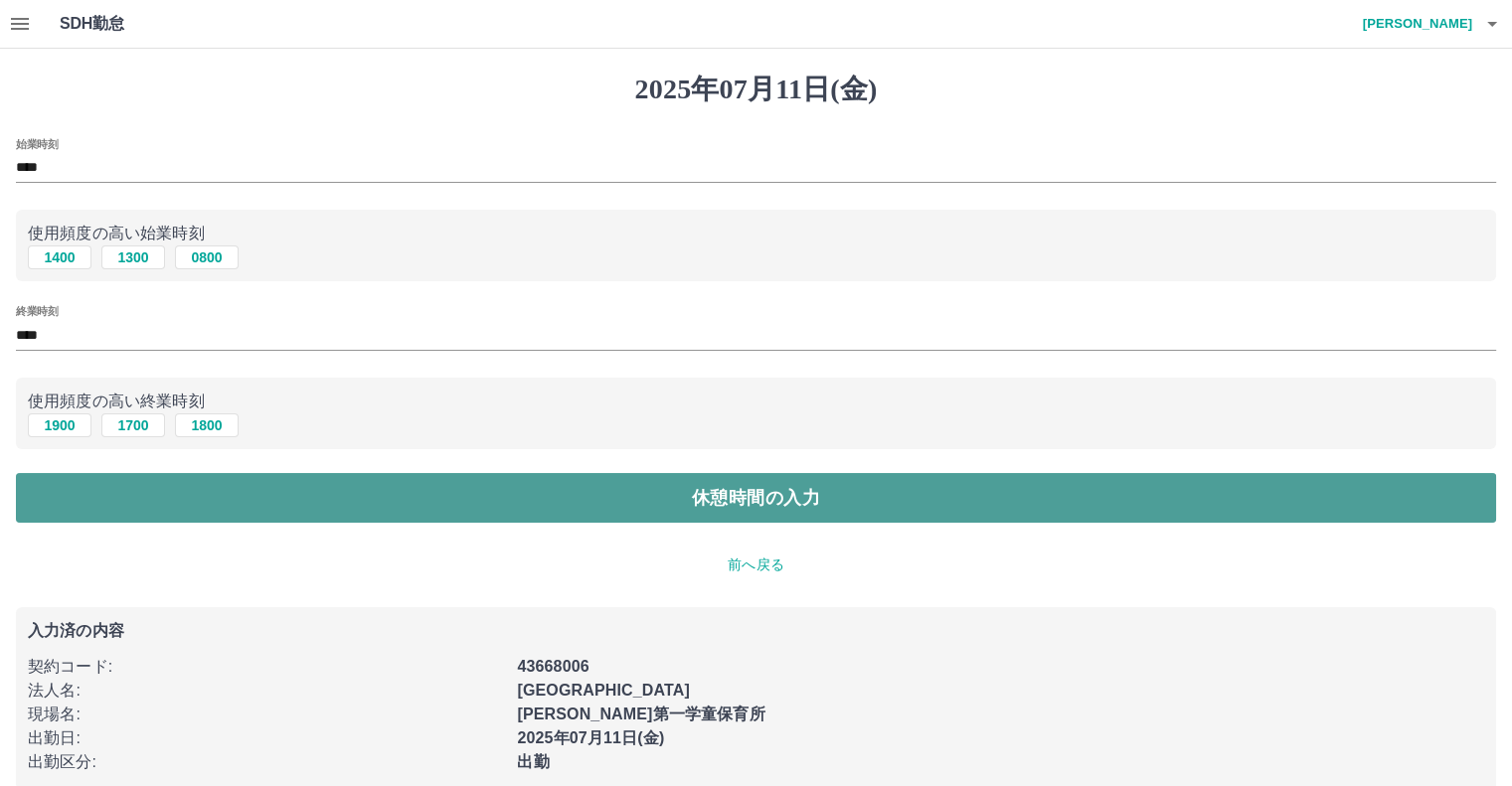 click on "休憩時間の入力" at bounding box center (756, 498) 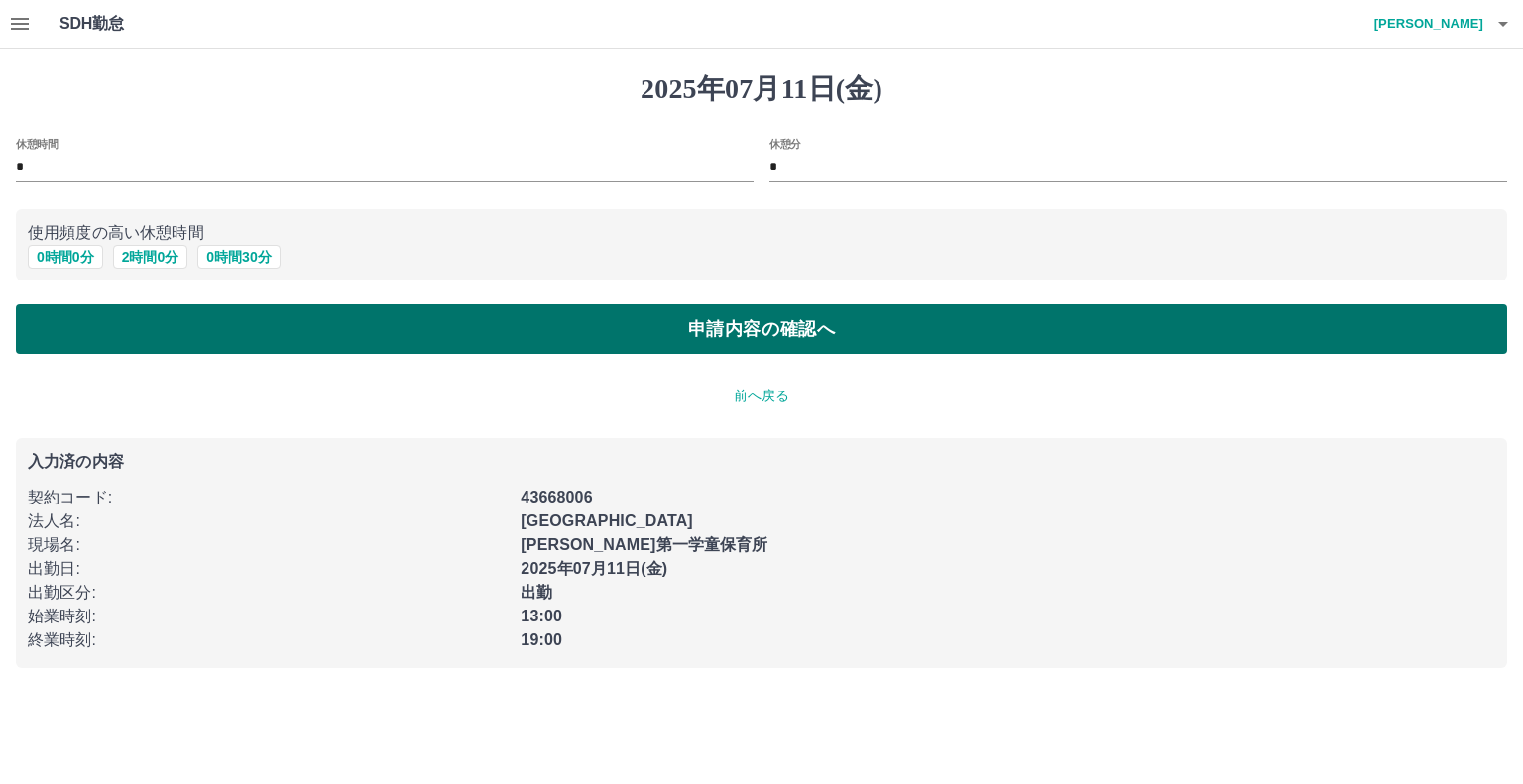 click on "申請内容の確認へ" at bounding box center [762, 329] 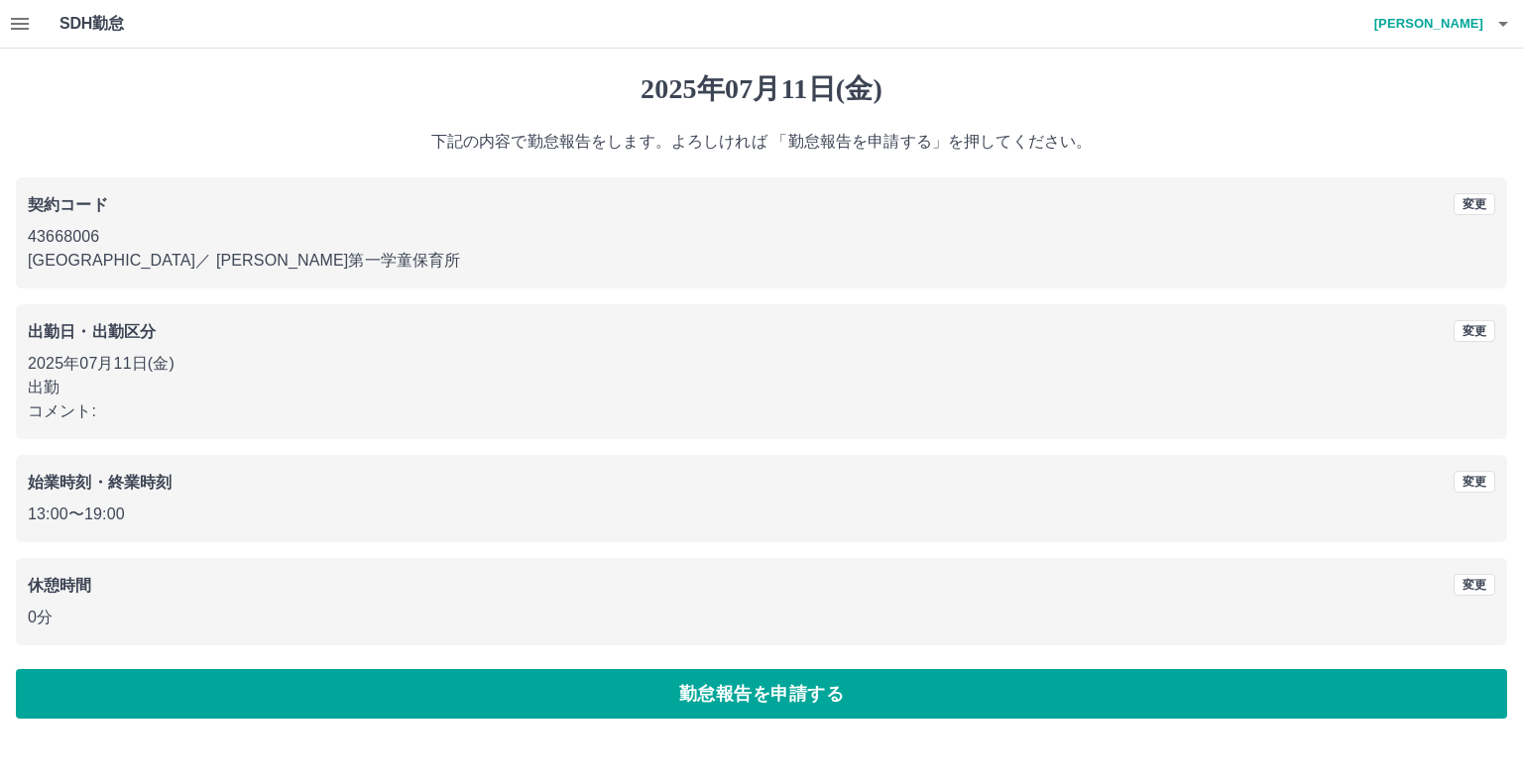 click on "2025年07月11日(金) 下記の内容で勤怠報告をします。よろしければ 「勤怠報告を申請する」を押してください。 契約コード 変更 43668006 太宰府市  ／   太宰府南第一学童保育所 出勤日・出勤区分 変更 2025年07月11日(金) 出勤 コメント:  始業時刻・終業時刻 変更 13:00 〜 19:00 休憩時間 変更 0分 勤怠報告を申請する" at bounding box center [762, 395] 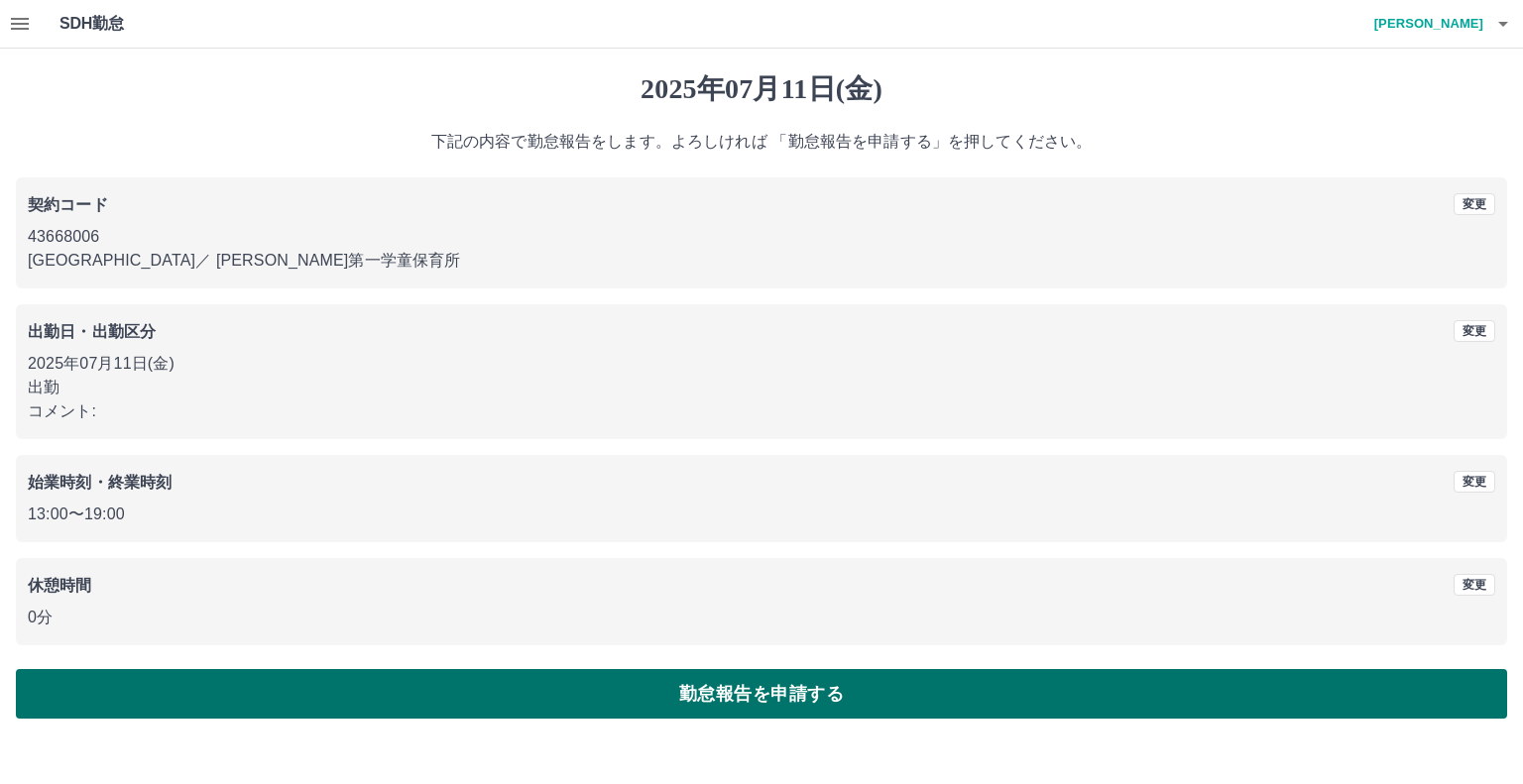 click on "勤怠報告を申請する" at bounding box center [762, 694] 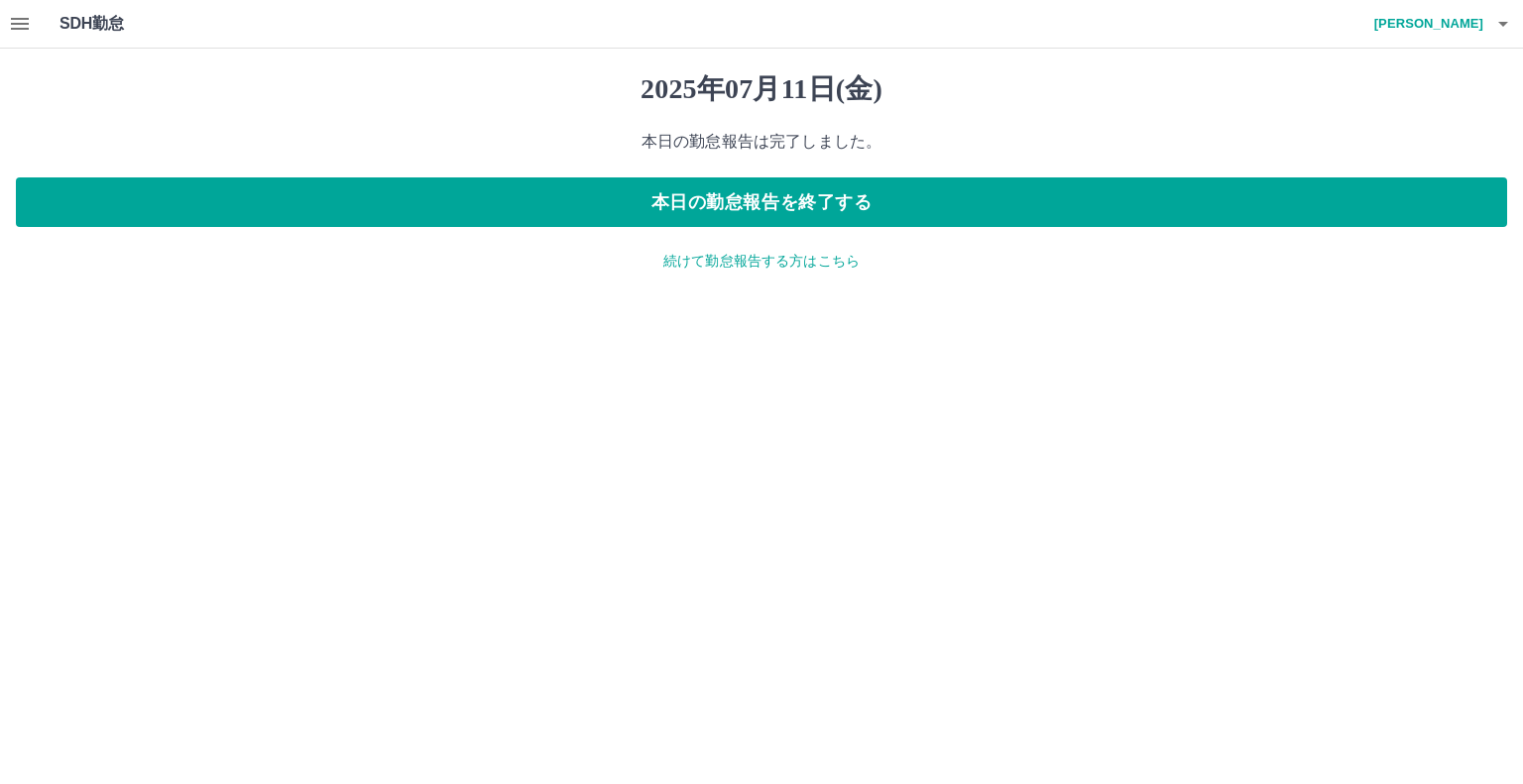 click on "続けて勤怠報告する方はこちら" at bounding box center [762, 261] 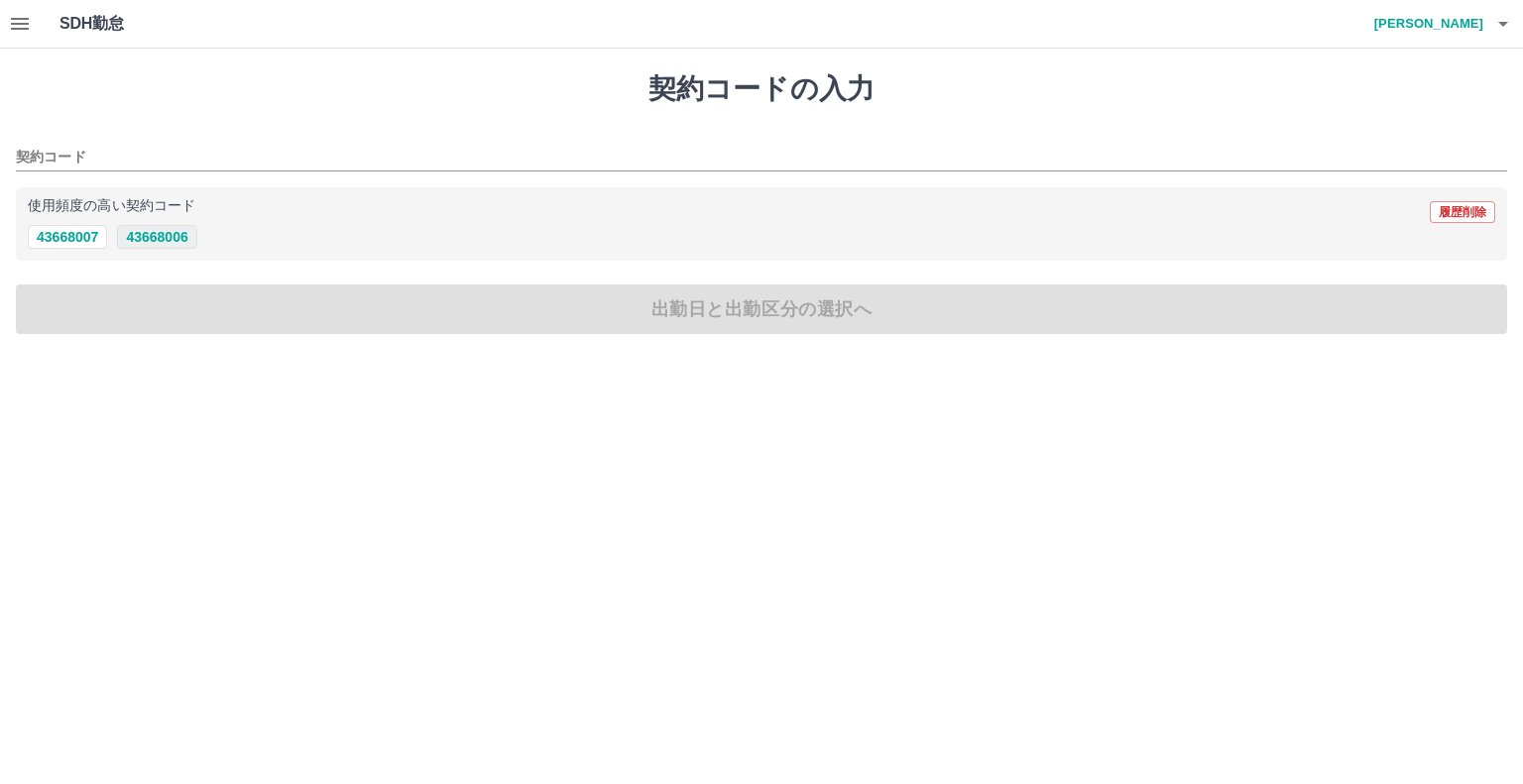 click on "43668006" at bounding box center (157, 237) 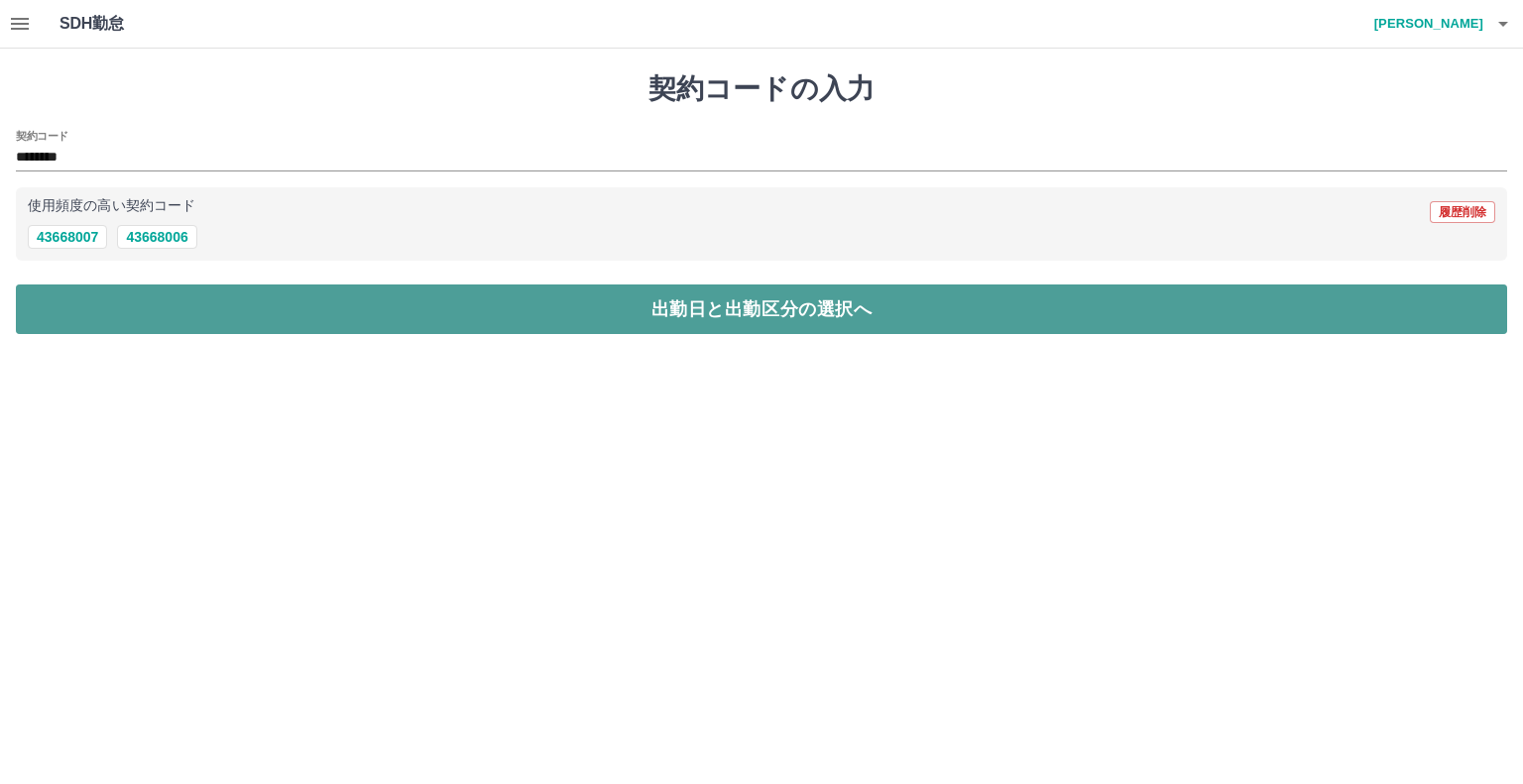 click on "出勤日と出勤区分の選択へ" at bounding box center [762, 309] 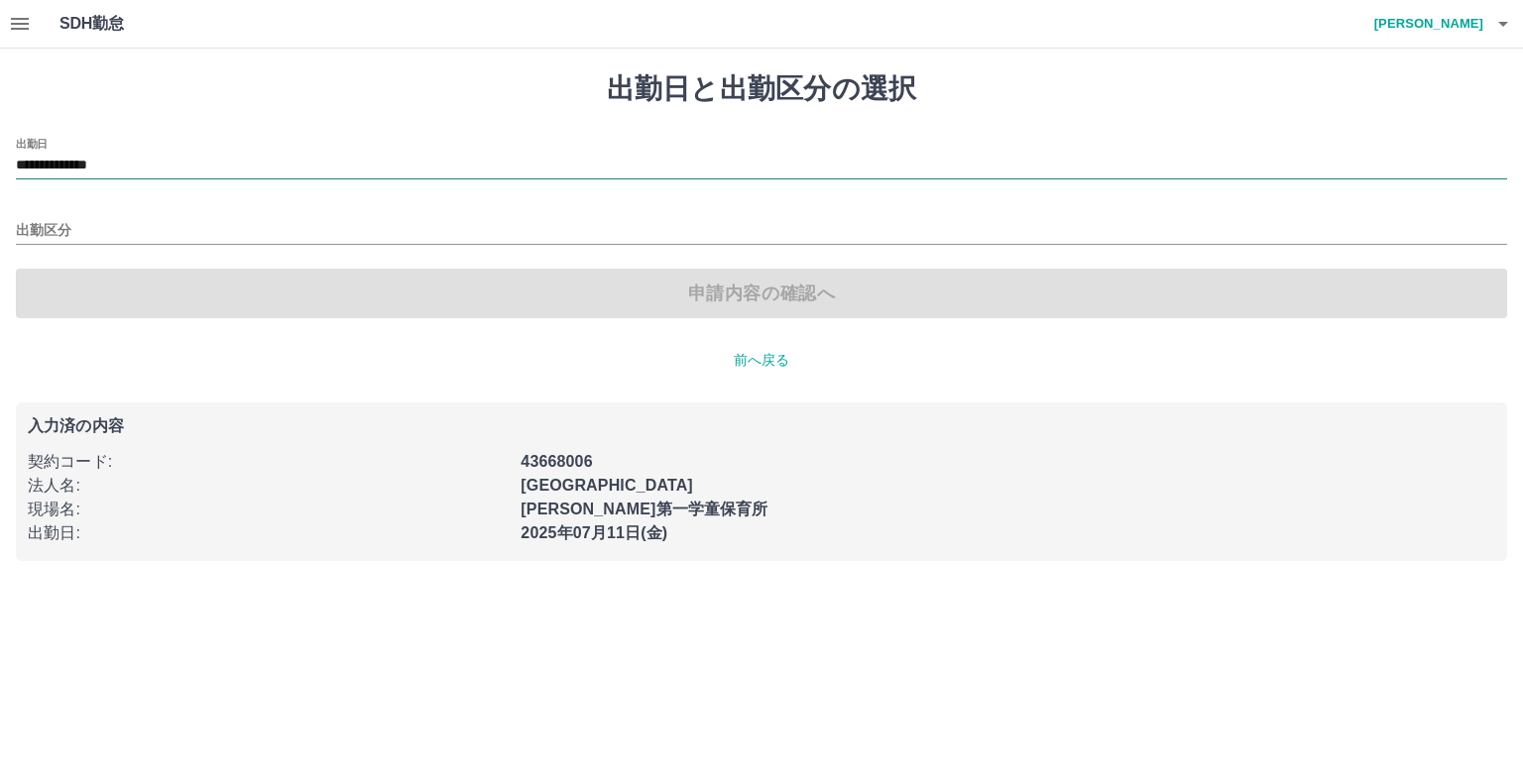 drag, startPoint x: 118, startPoint y: 163, endPoint x: 136, endPoint y: 177, distance: 22.80351 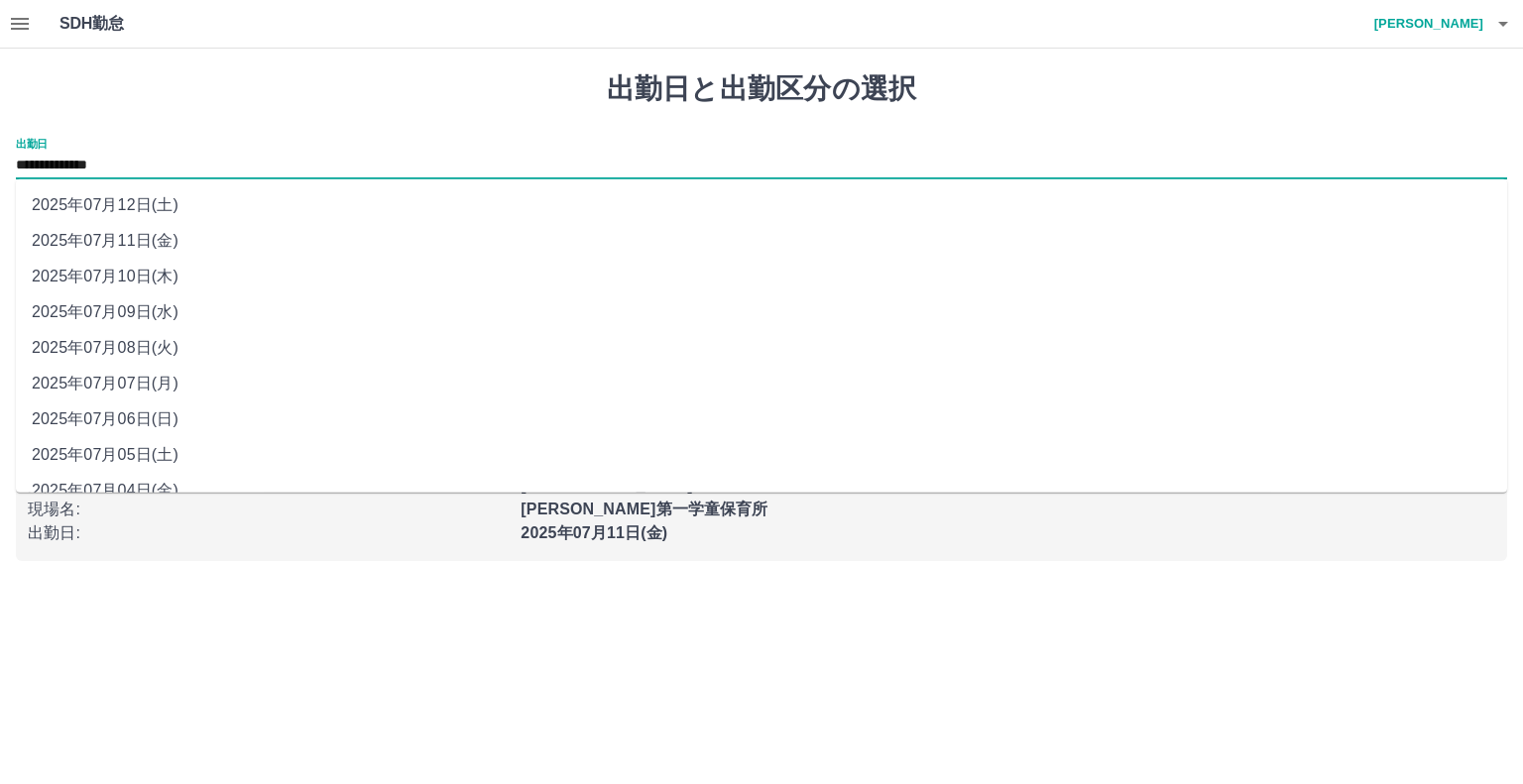 click on "2025年07月10日(木)" at bounding box center [762, 277] 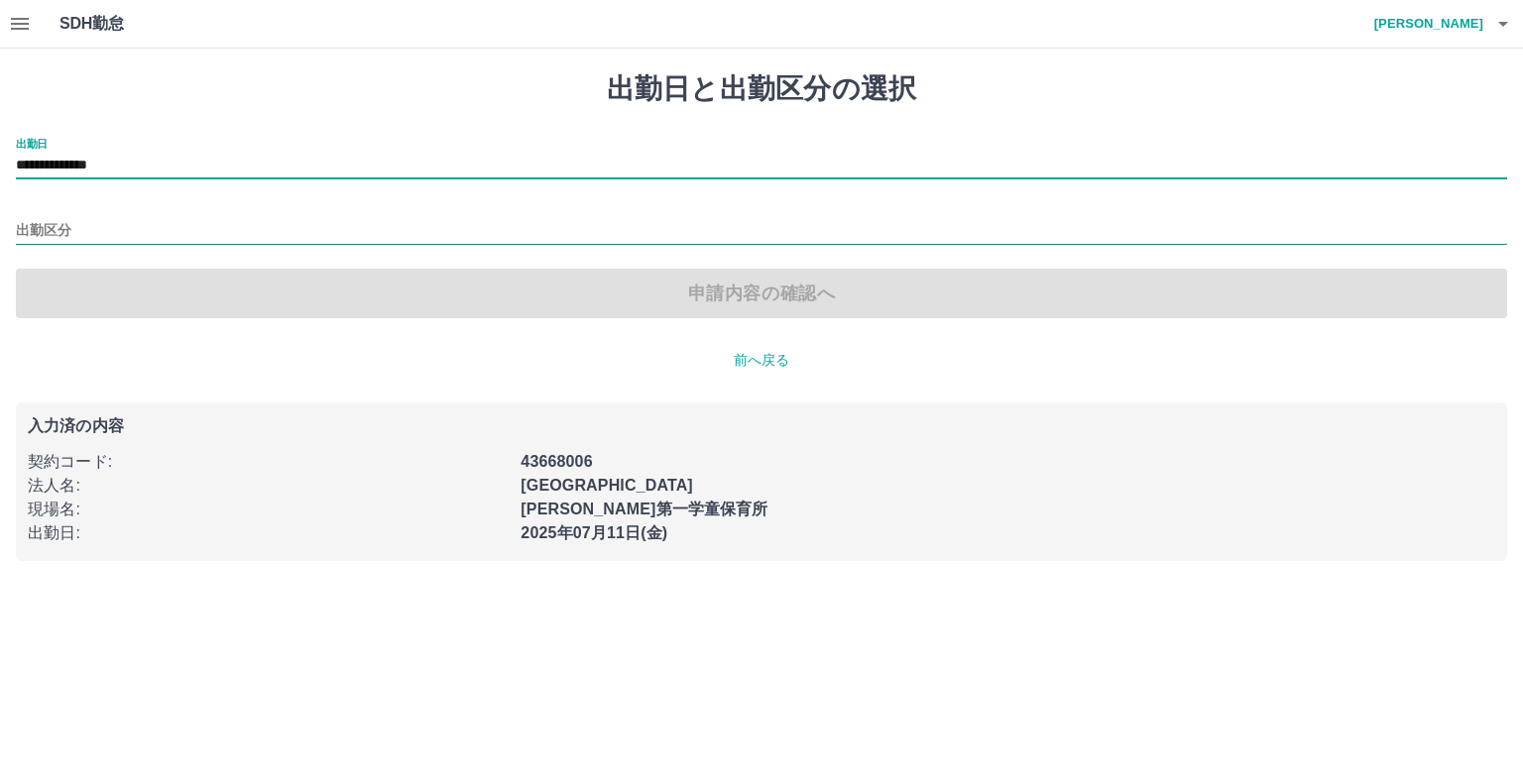 click on "出勤区分" at bounding box center (762, 231) 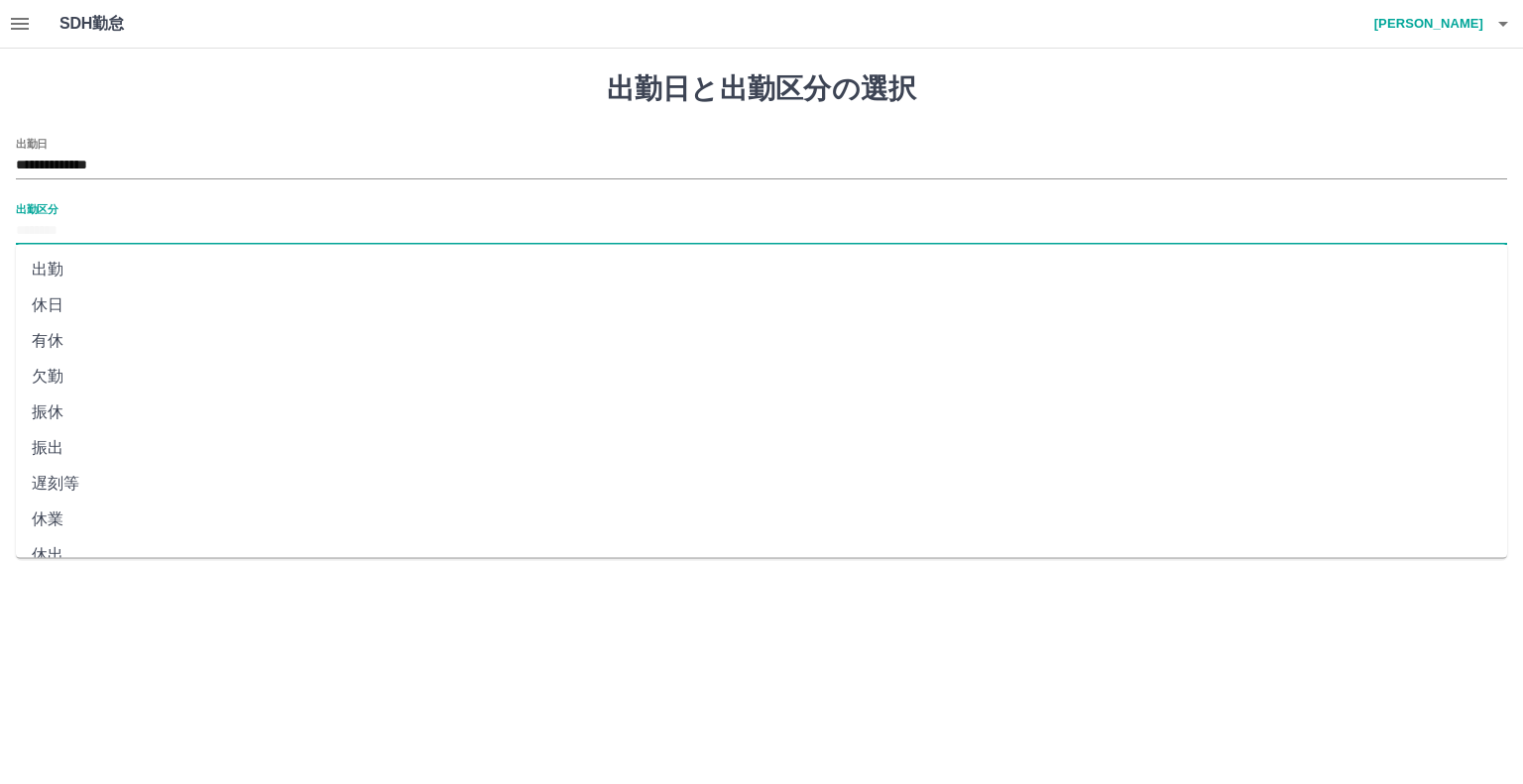 click on "出勤" at bounding box center (762, 270) 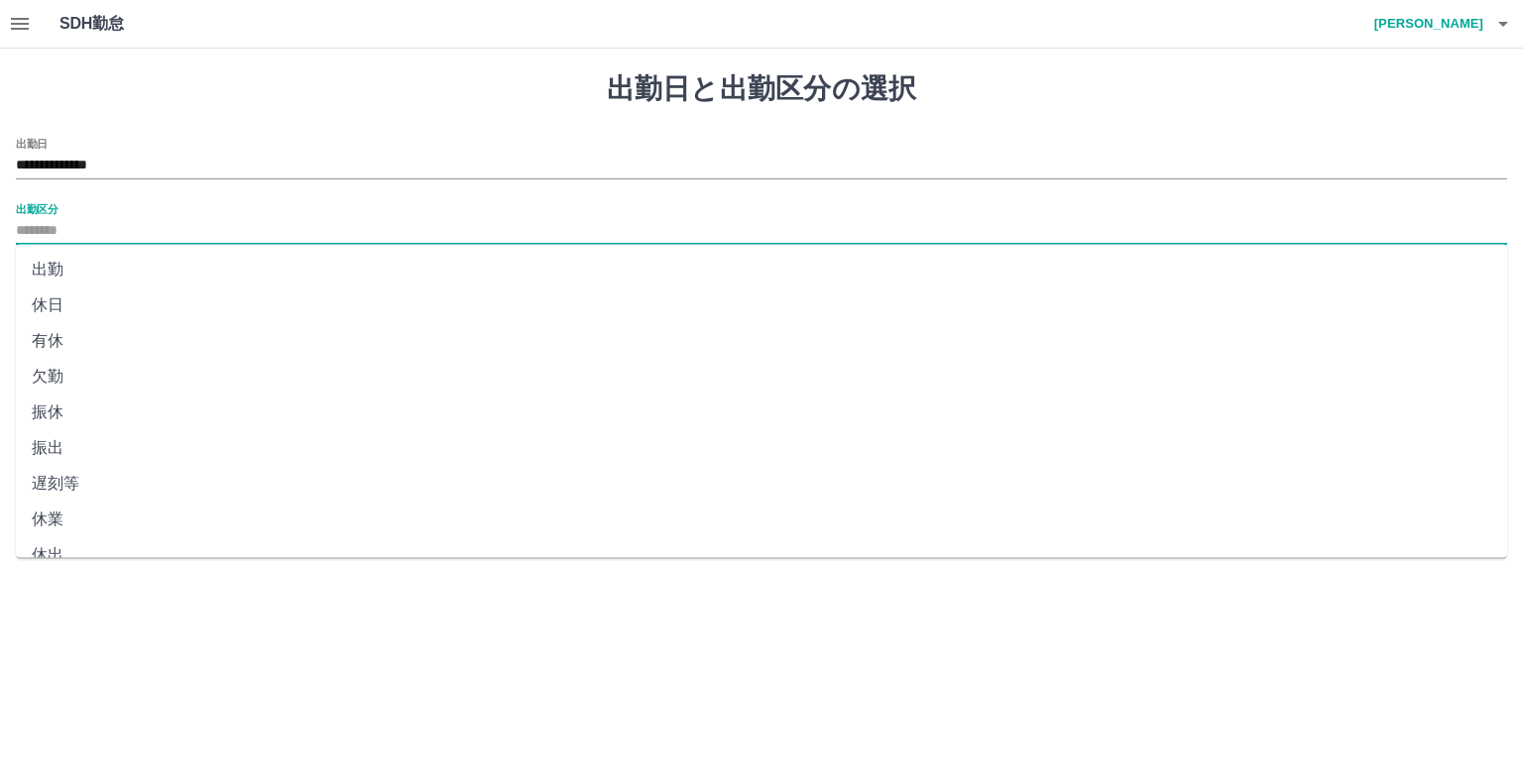 type on "**" 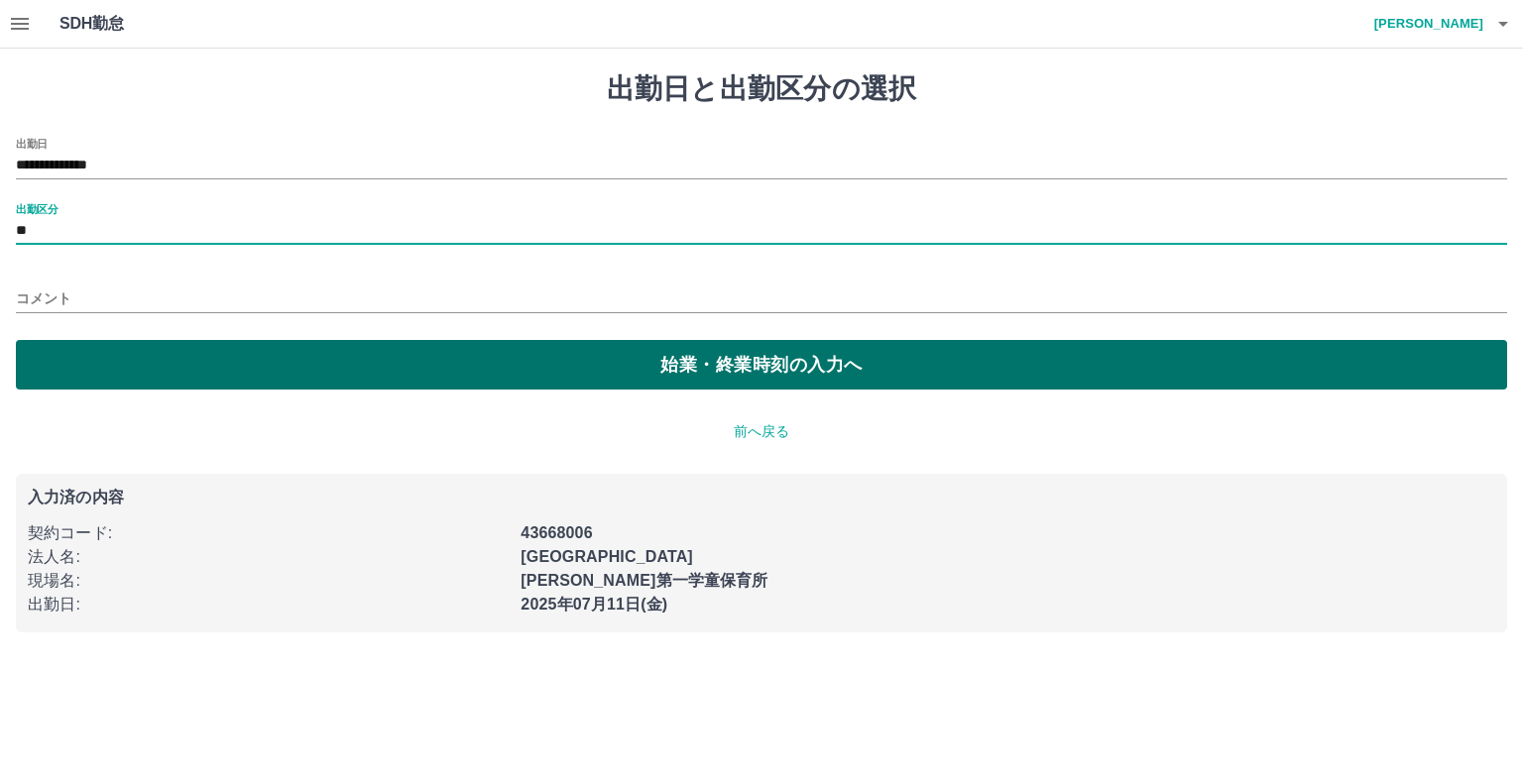 click on "始業・終業時刻の入力へ" at bounding box center [762, 365] 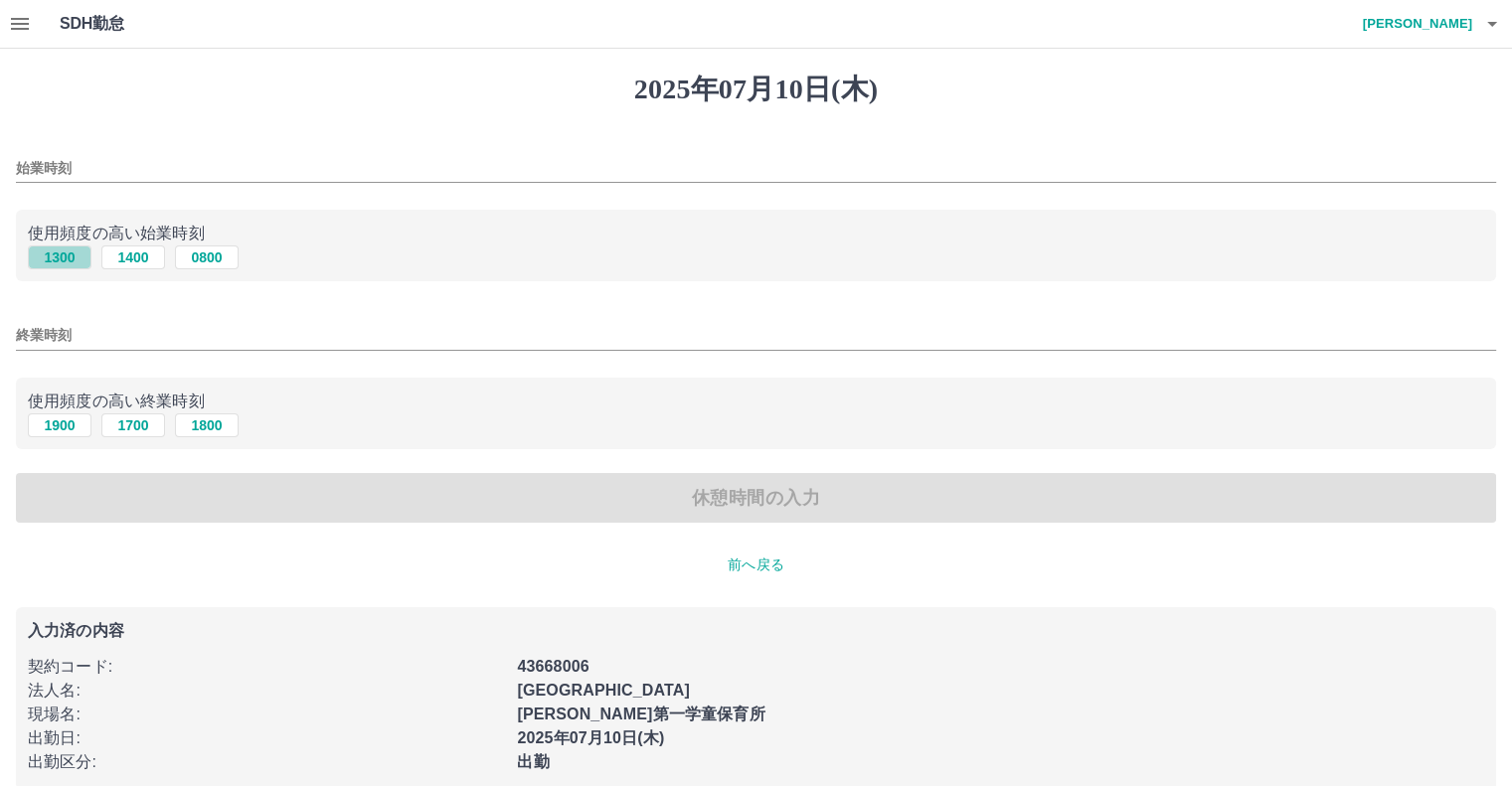 click on "1300" at bounding box center [60, 257] 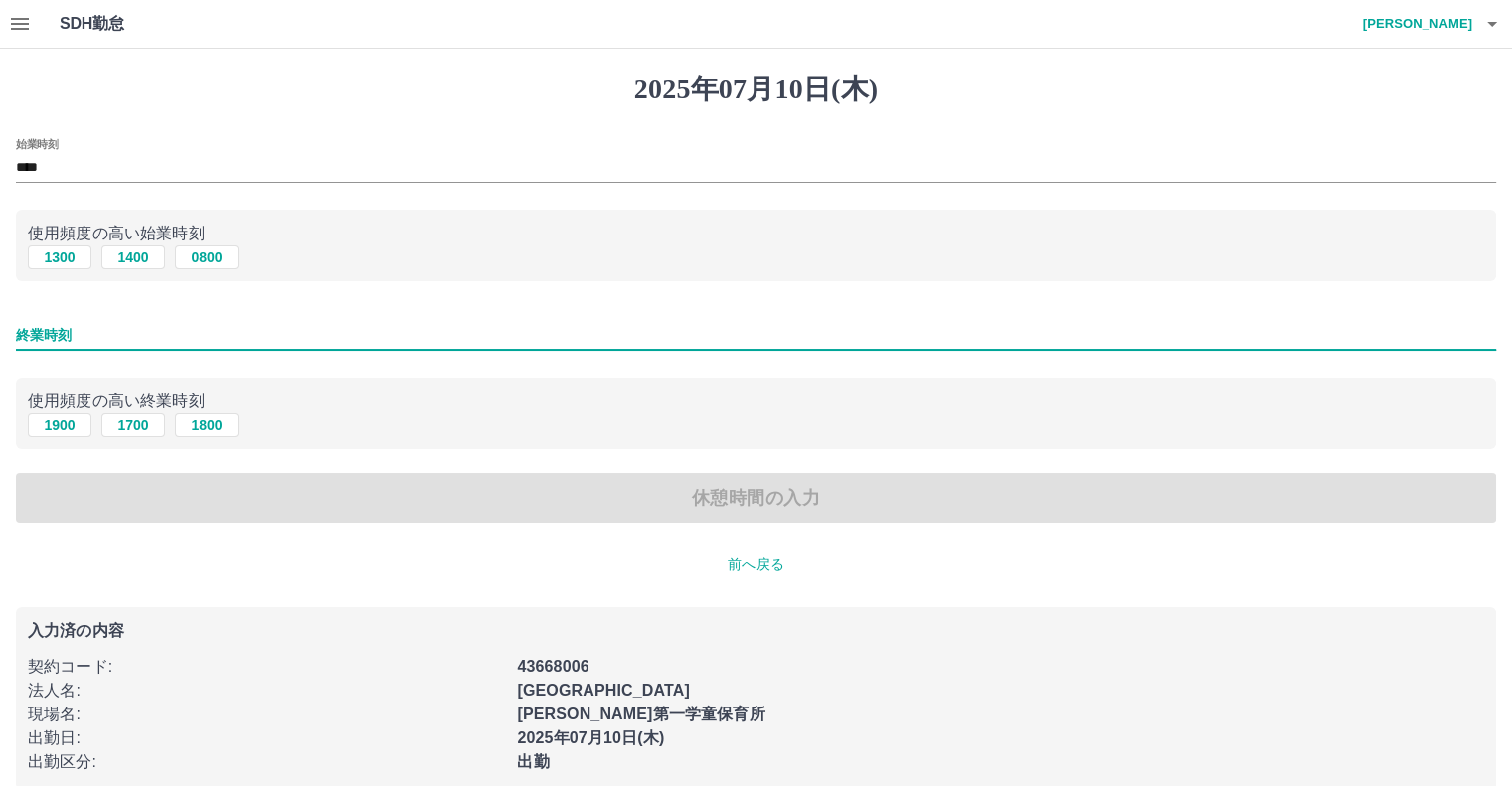 click on "終業時刻" at bounding box center [756, 335] 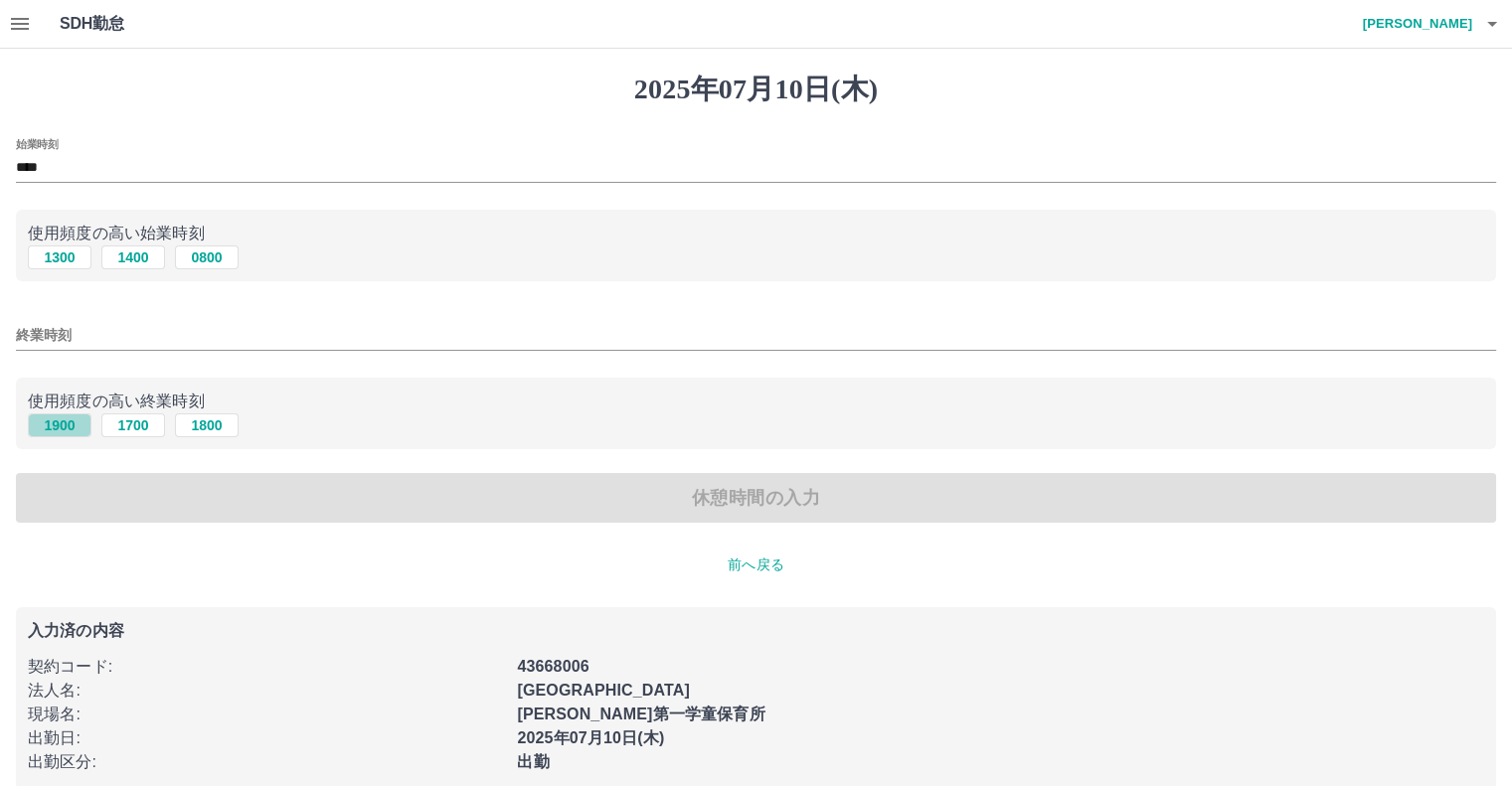 click on "1900" at bounding box center (60, 425) 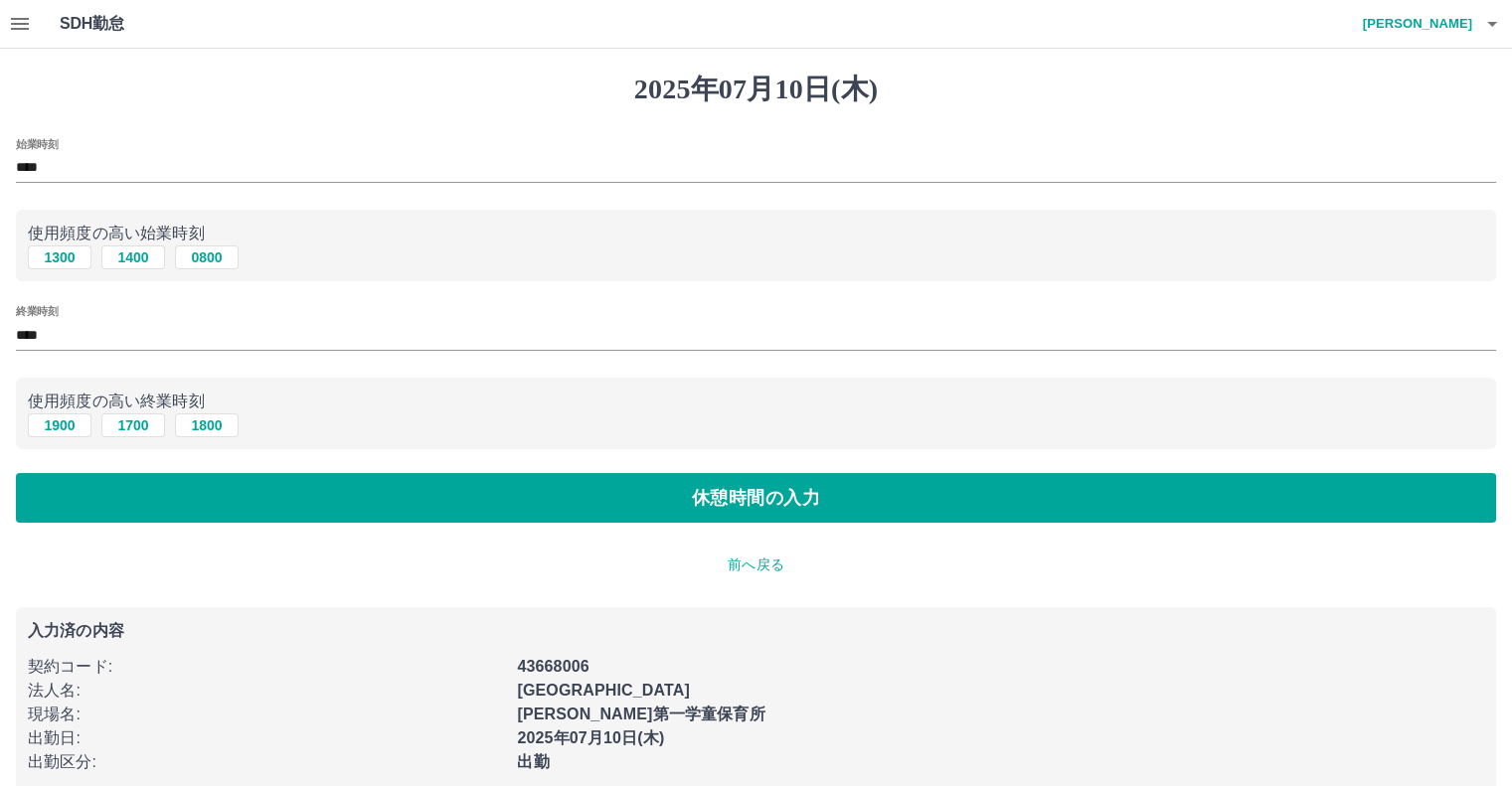 click on "2025年07月10日(木) 始業時刻 **** 使用頻度の高い始業時刻 1300 1400 0800 終業時刻 **** 使用頻度の高い終業時刻 1900 1700 1800 休憩時間の入力 前へ戻る 入力済の内容 契約コード : 43668006 法人名 : 太宰府市 現場名 : 太宰府南第一学童保育所 出勤日 : 2025年07月10日(木) 出勤区分 : 出勤" at bounding box center (756, 431) 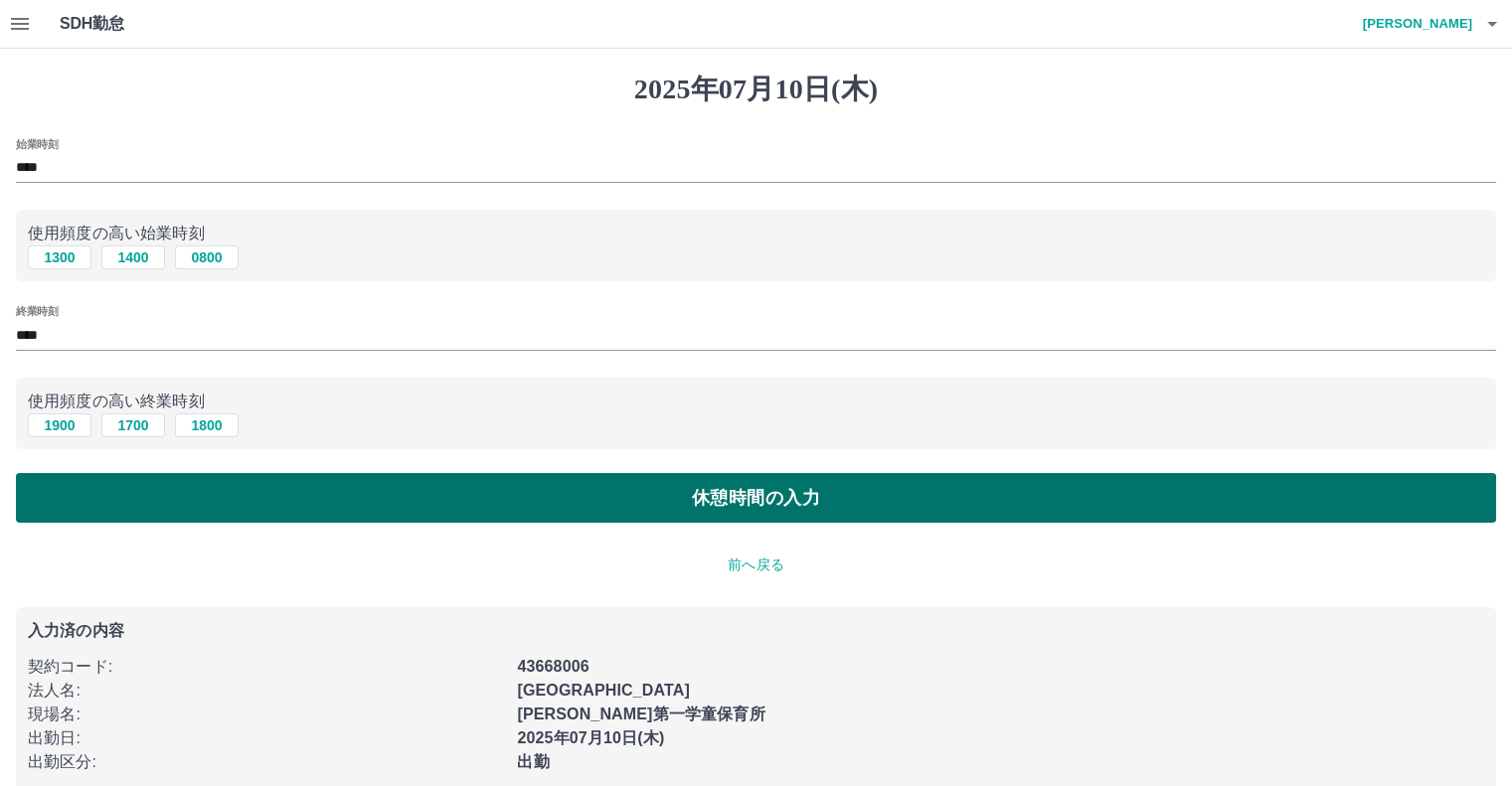 click on "休憩時間の入力" at bounding box center (756, 498) 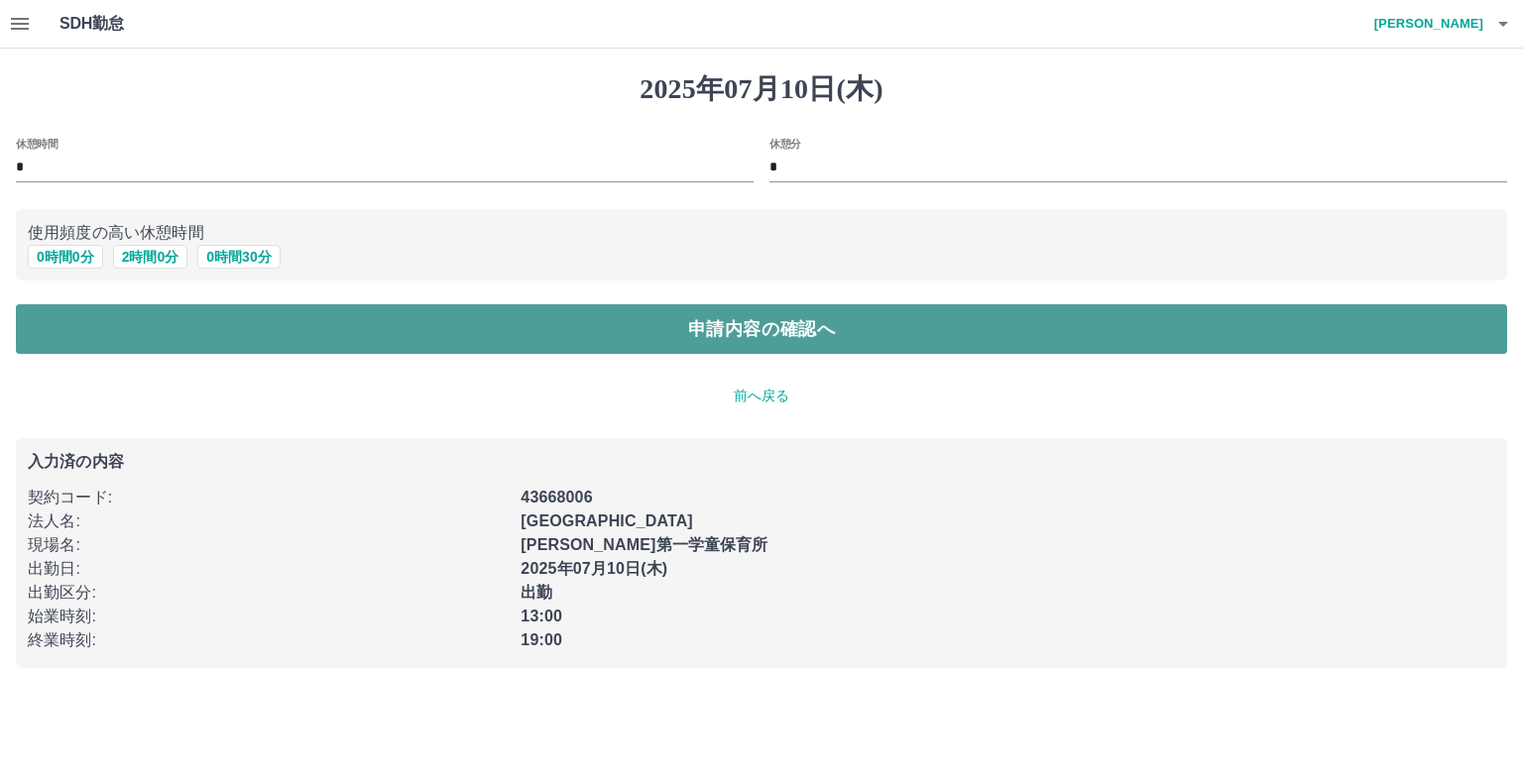 click on "申請内容の確認へ" at bounding box center (762, 329) 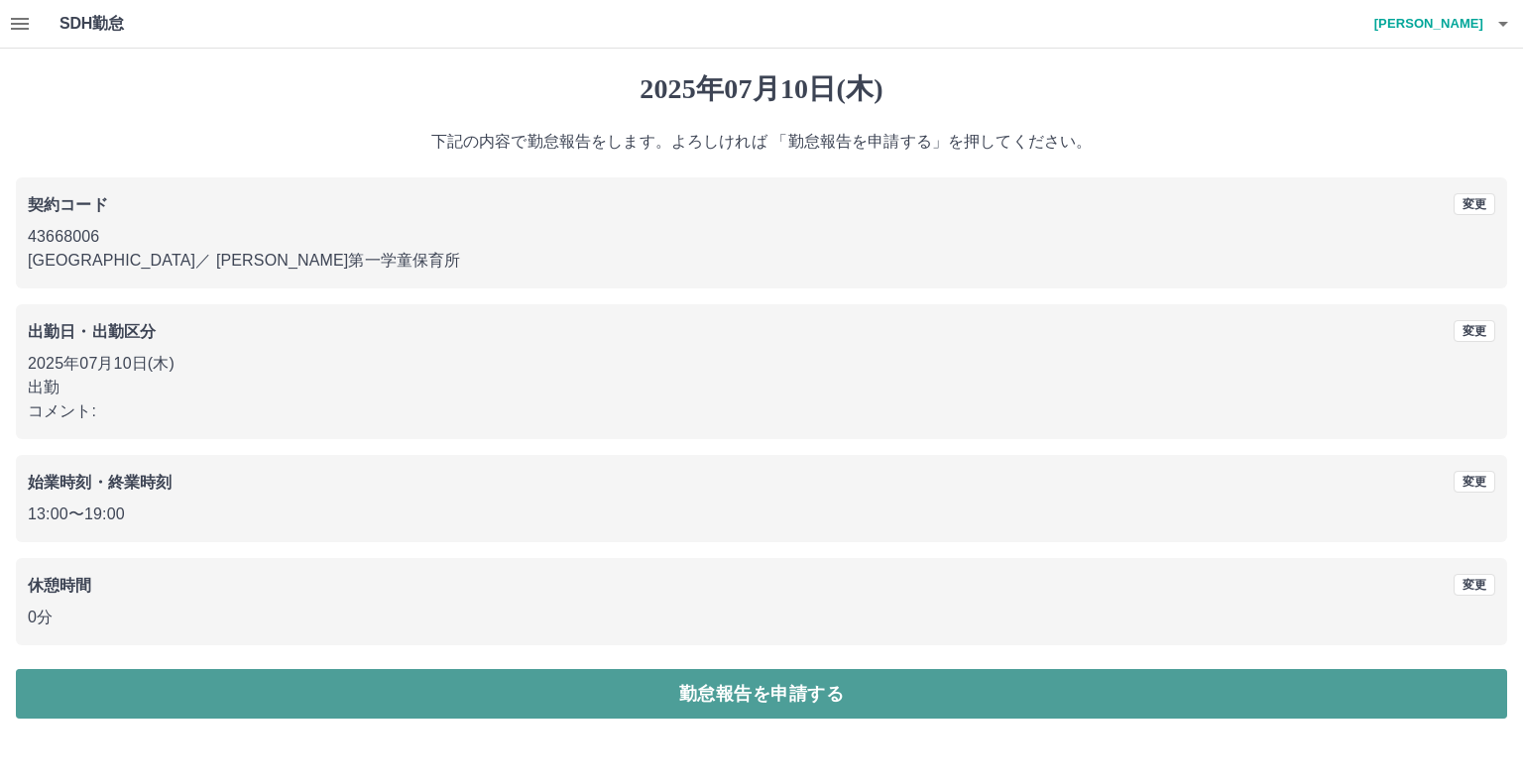 click on "勤怠報告を申請する" at bounding box center (762, 694) 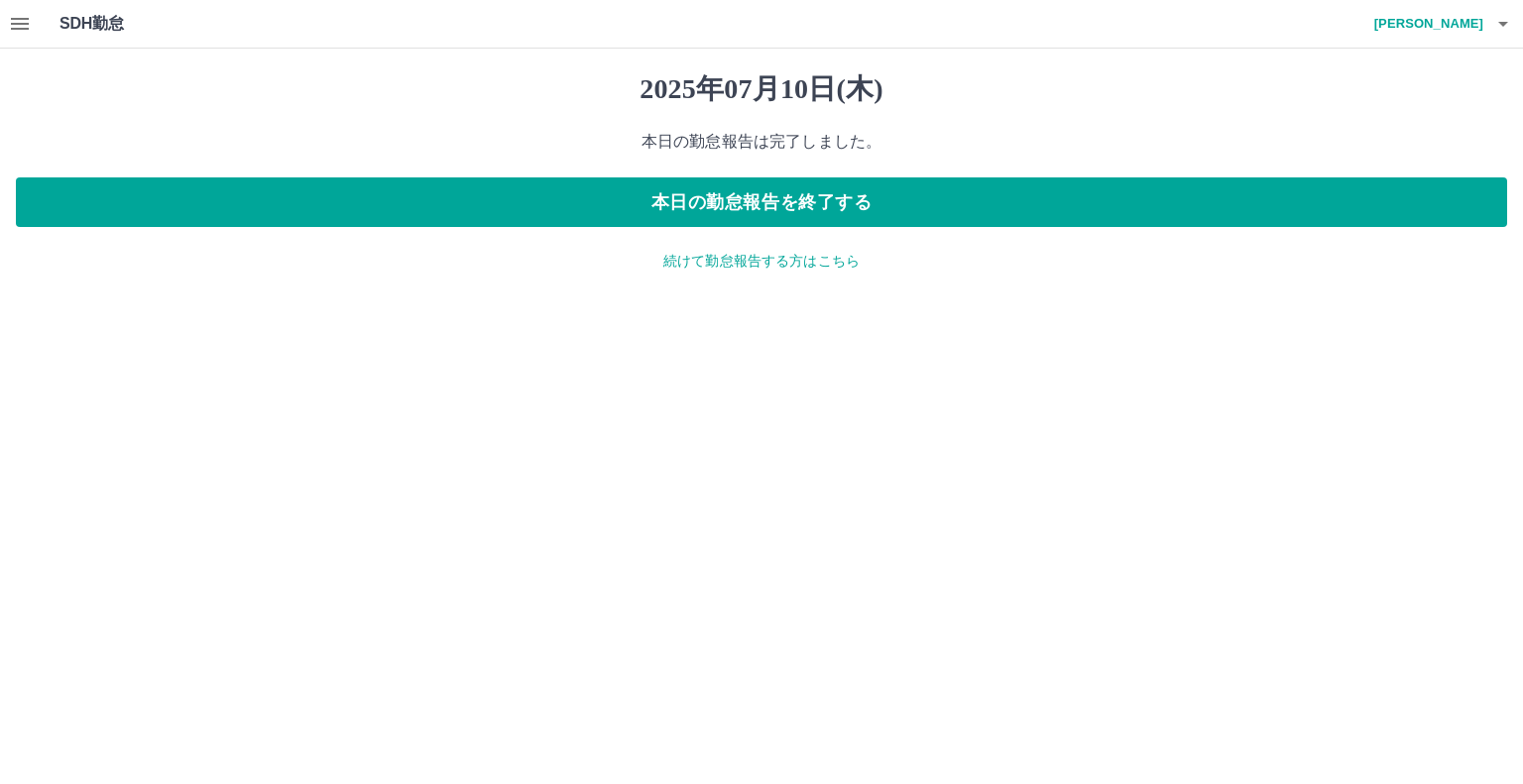 click on "続けて勤怠報告する方はこちら" at bounding box center [762, 261] 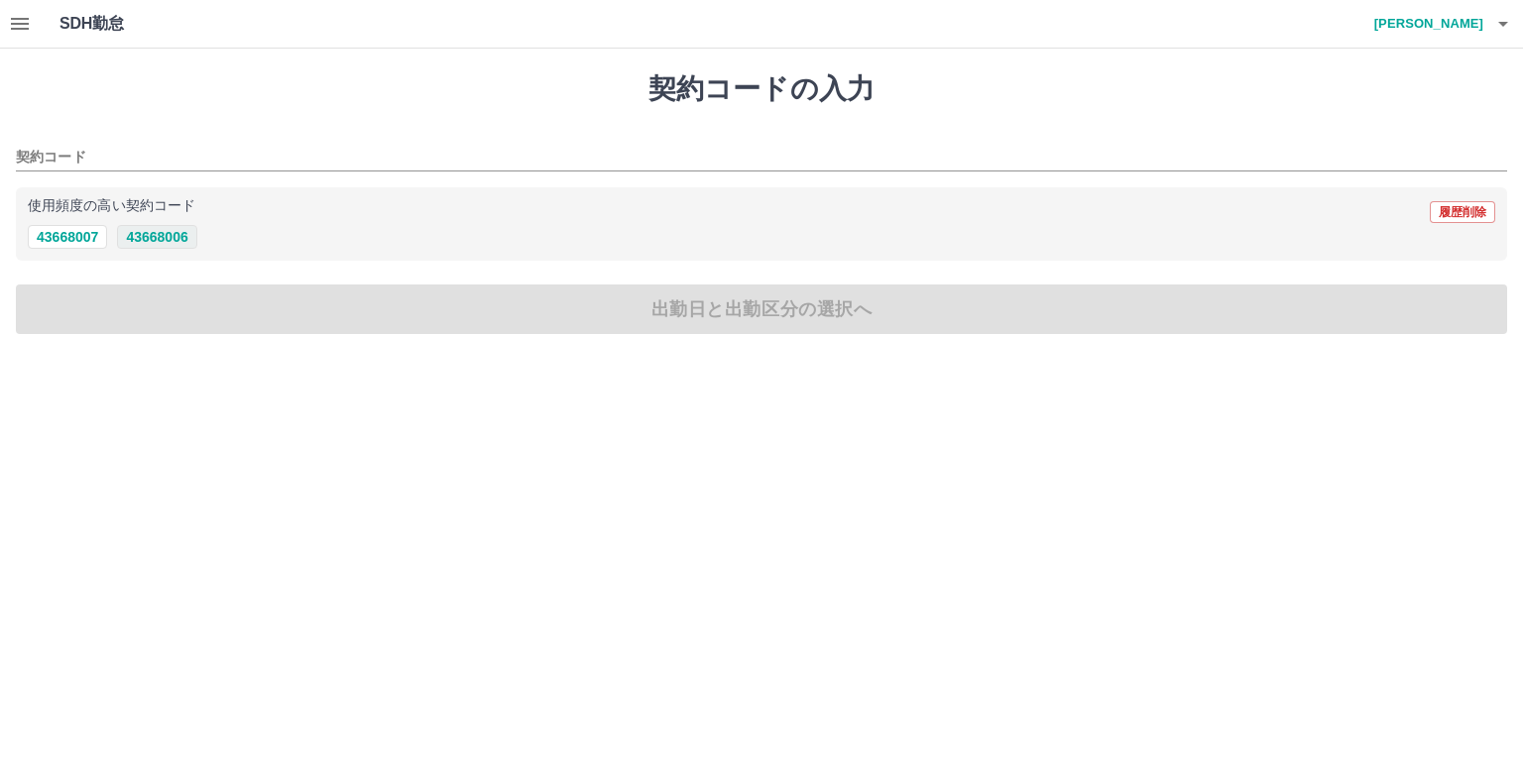 click on "43668006" at bounding box center [157, 237] 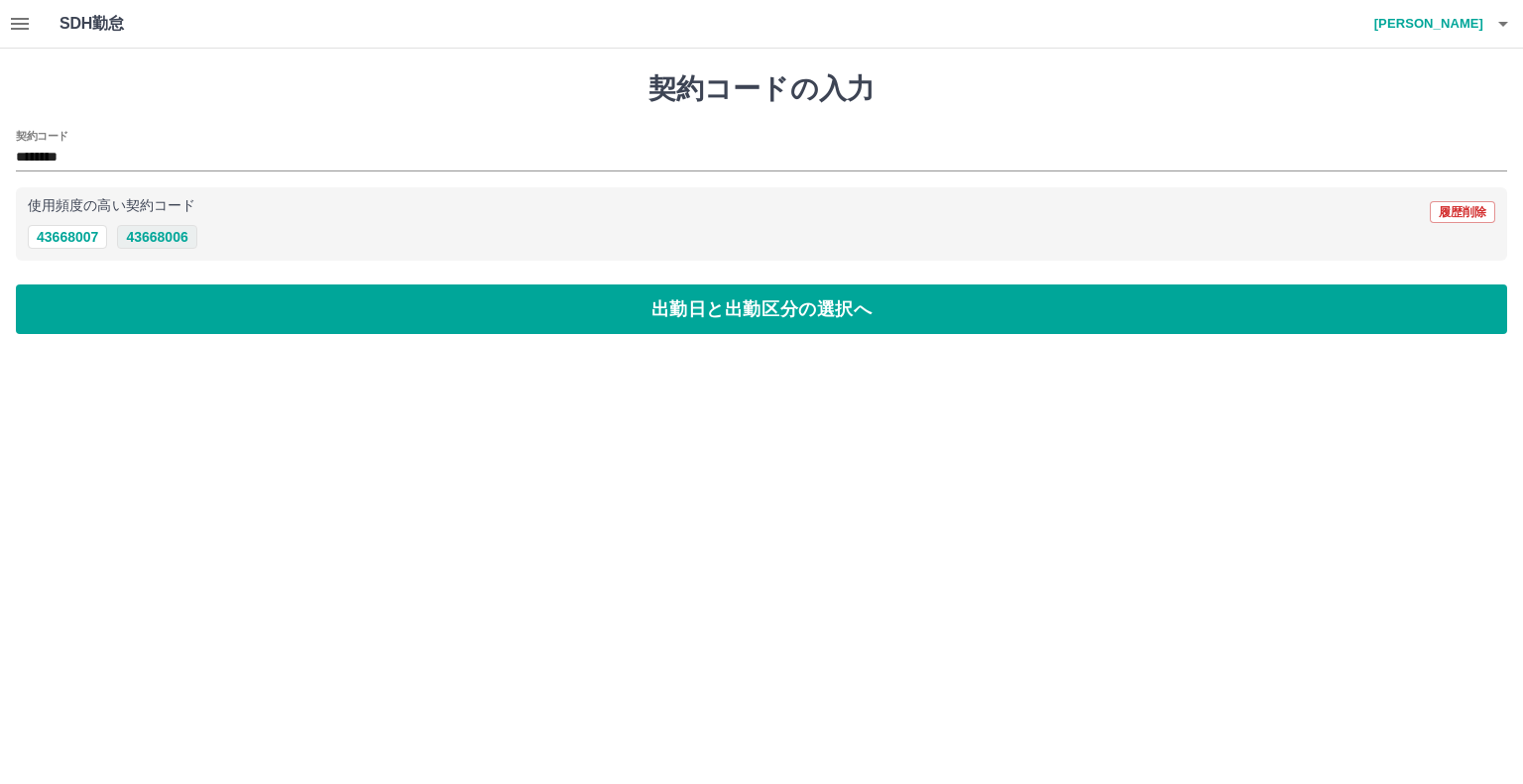 type on "********" 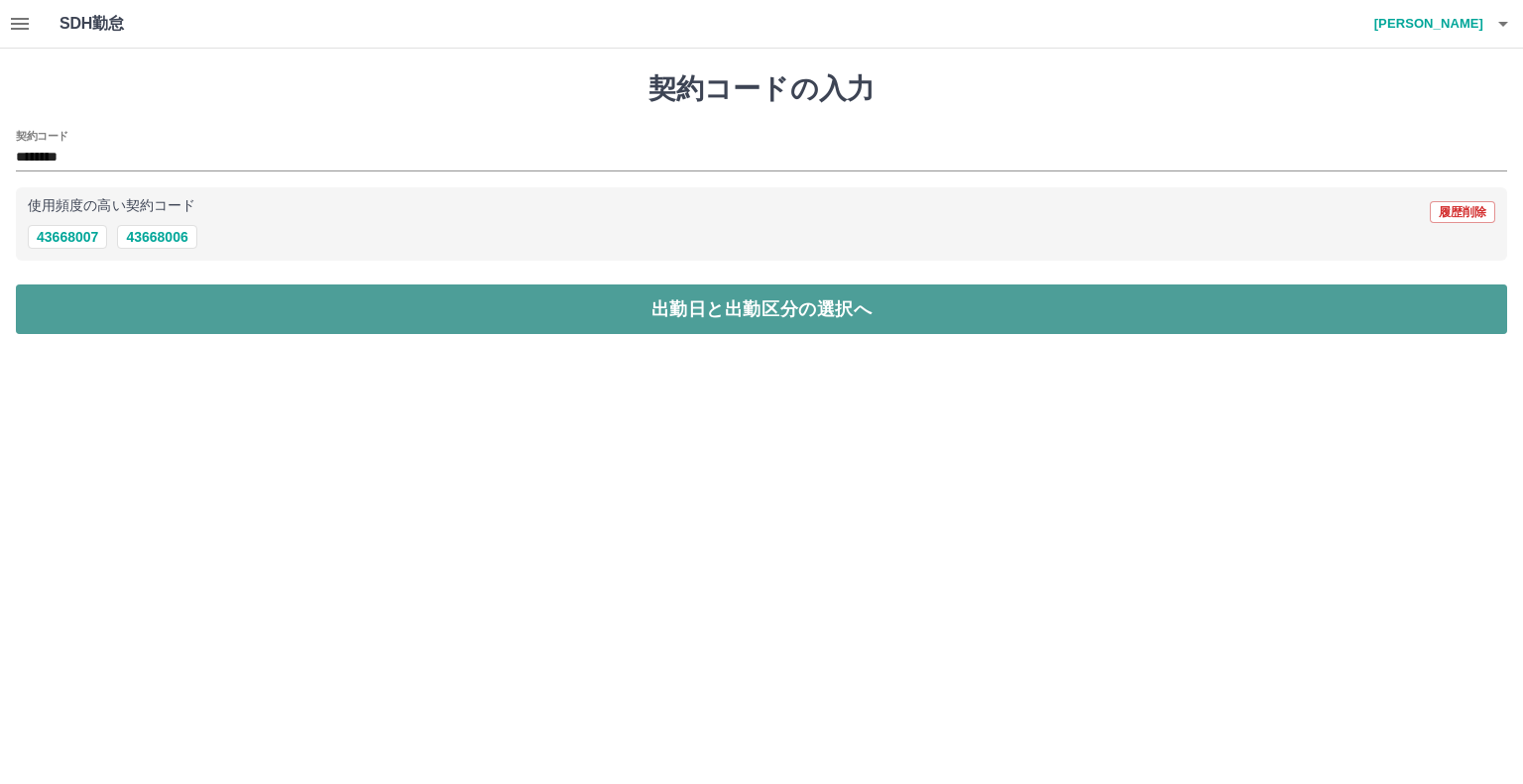 click on "出勤日と出勤区分の選択へ" at bounding box center (762, 309) 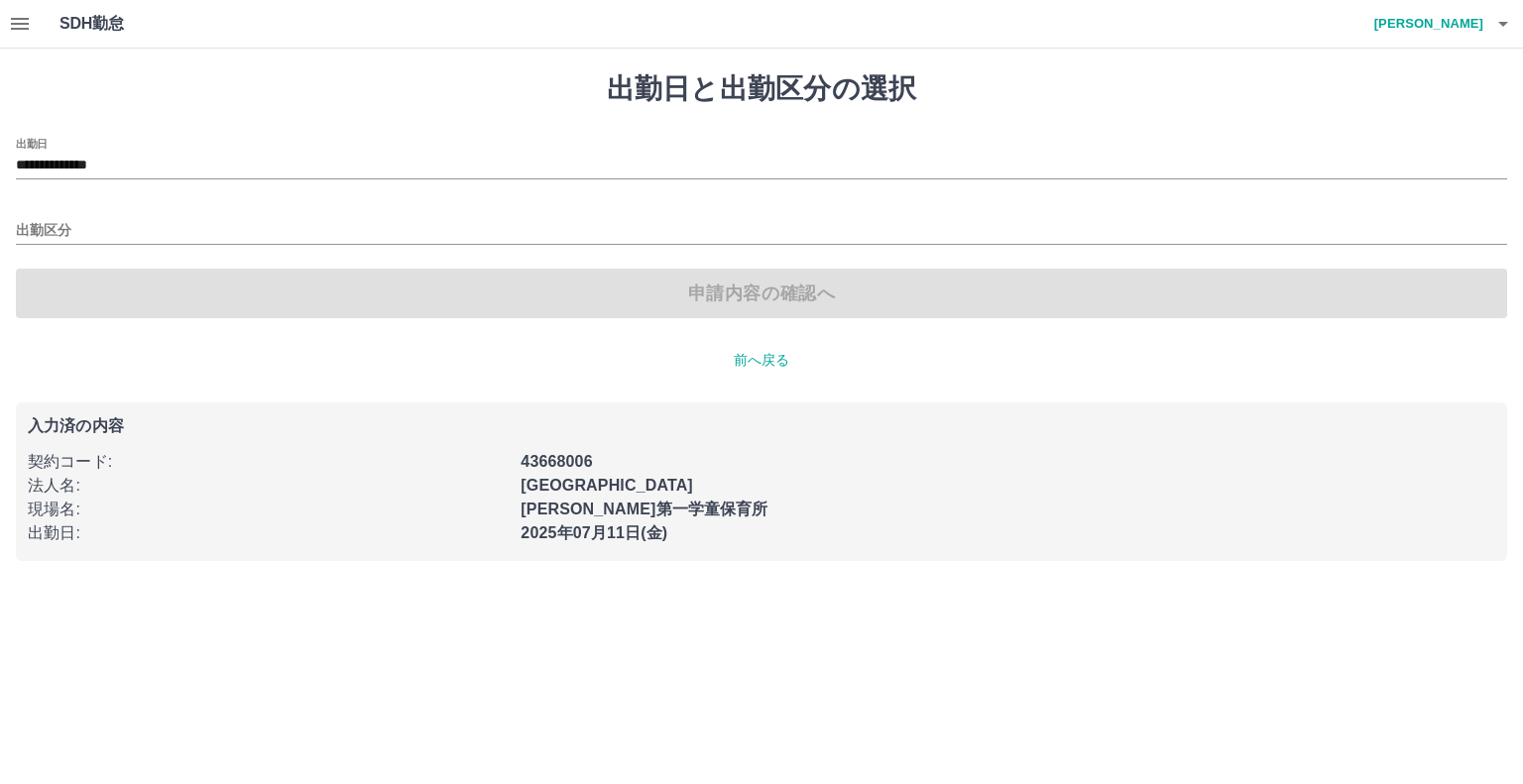 click on "**********" at bounding box center [762, 159] 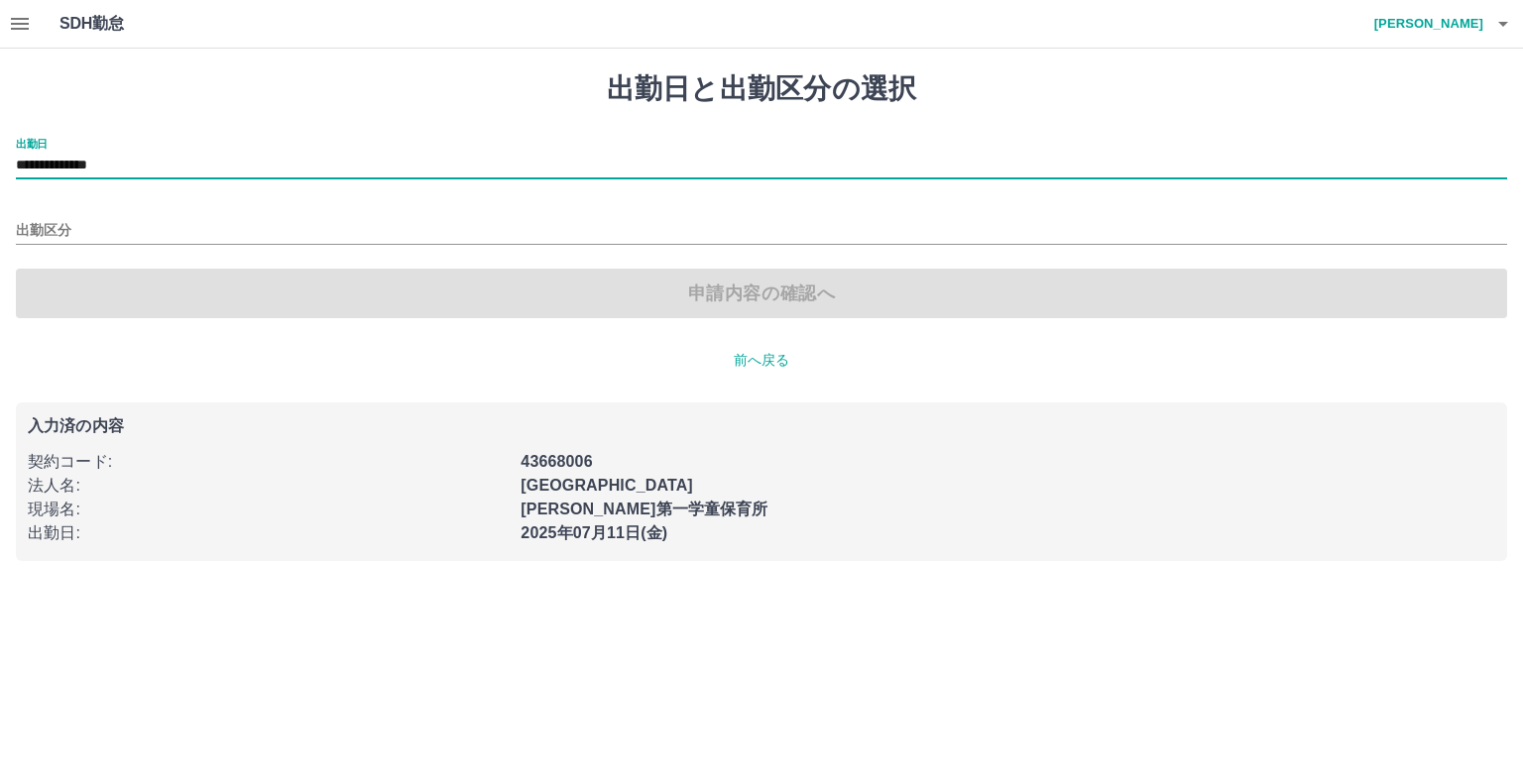 click on "**********" at bounding box center (762, 166) 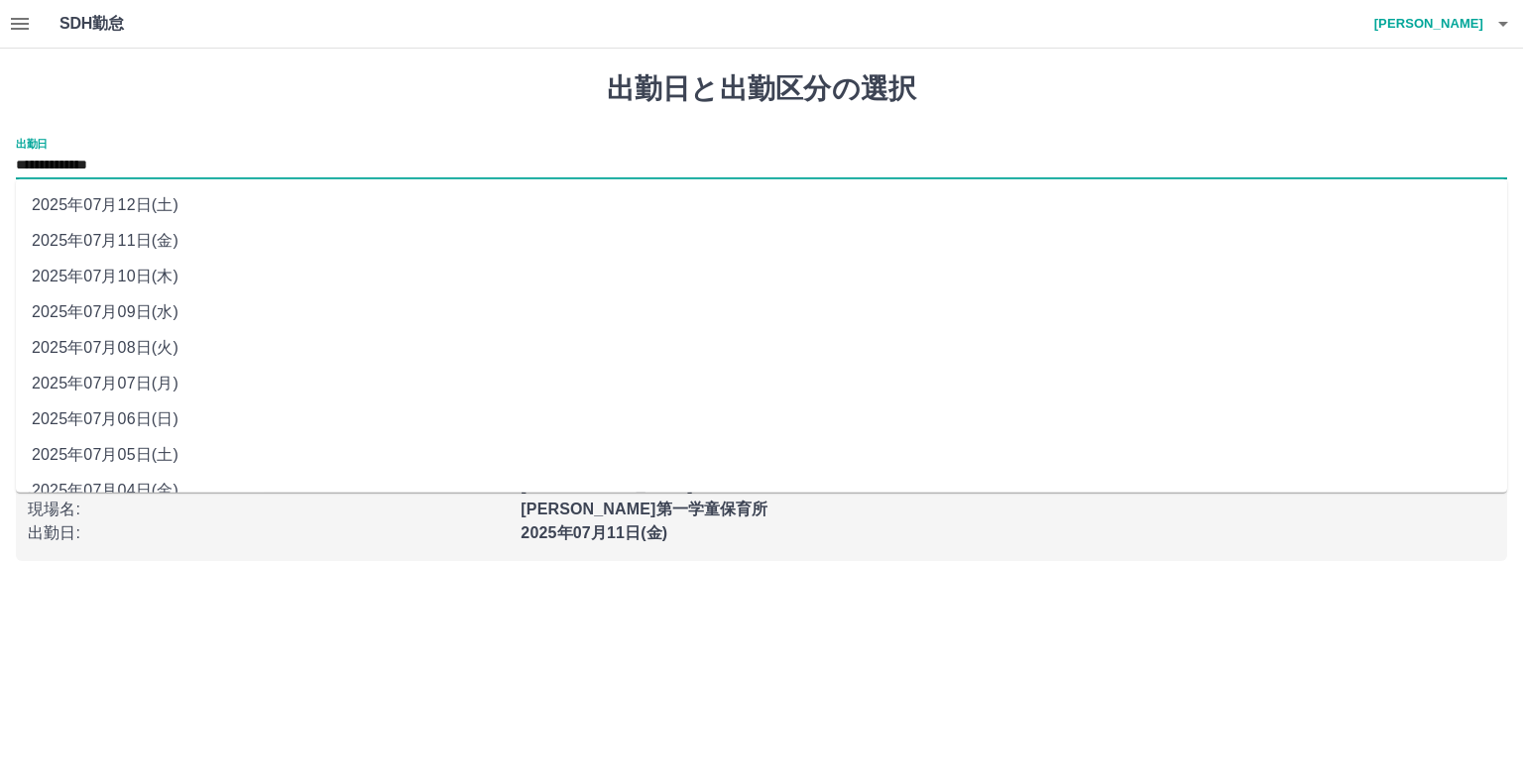 click on "2025年07月09日(水)" at bounding box center [762, 312] 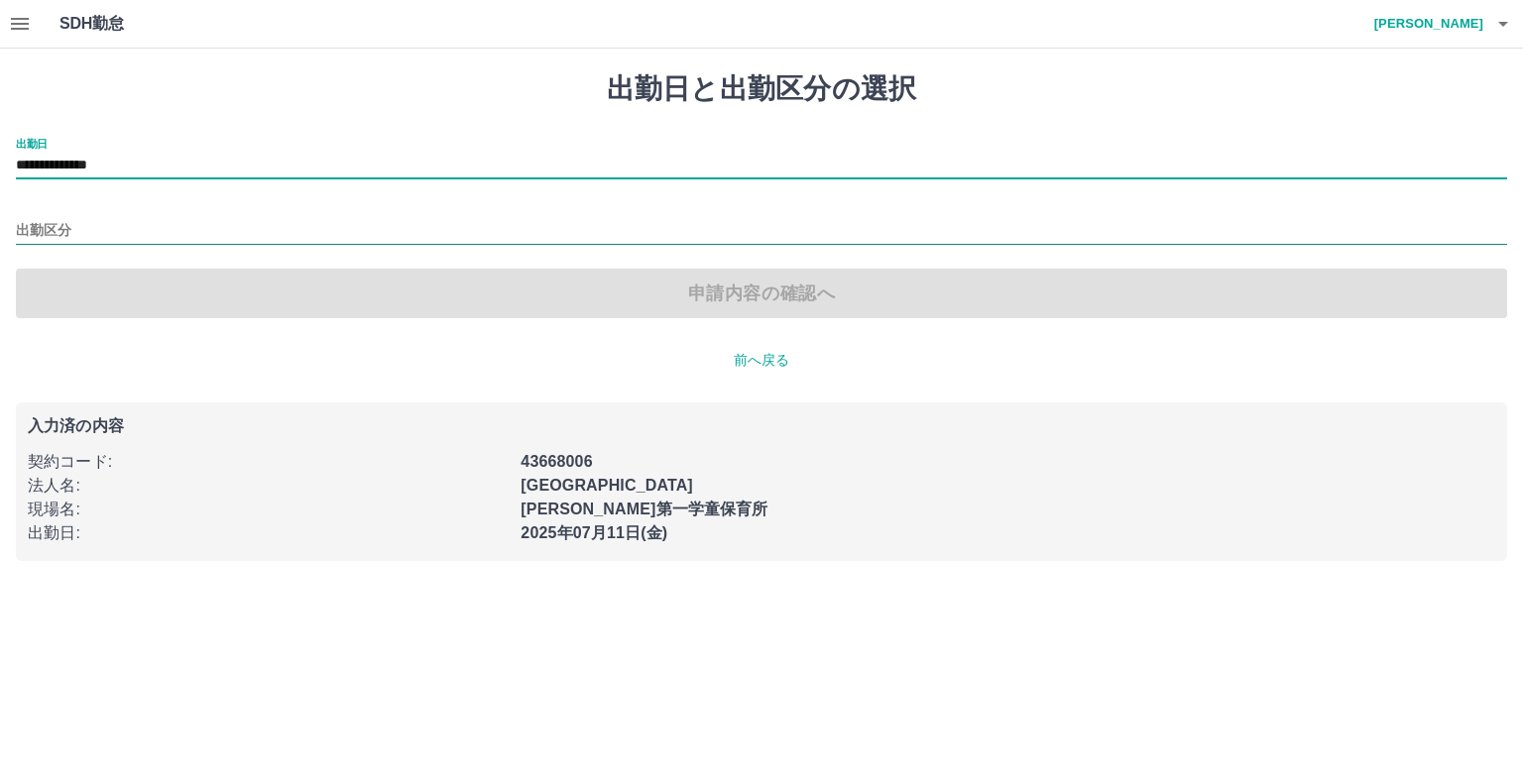 click on "出勤区分" at bounding box center (762, 231) 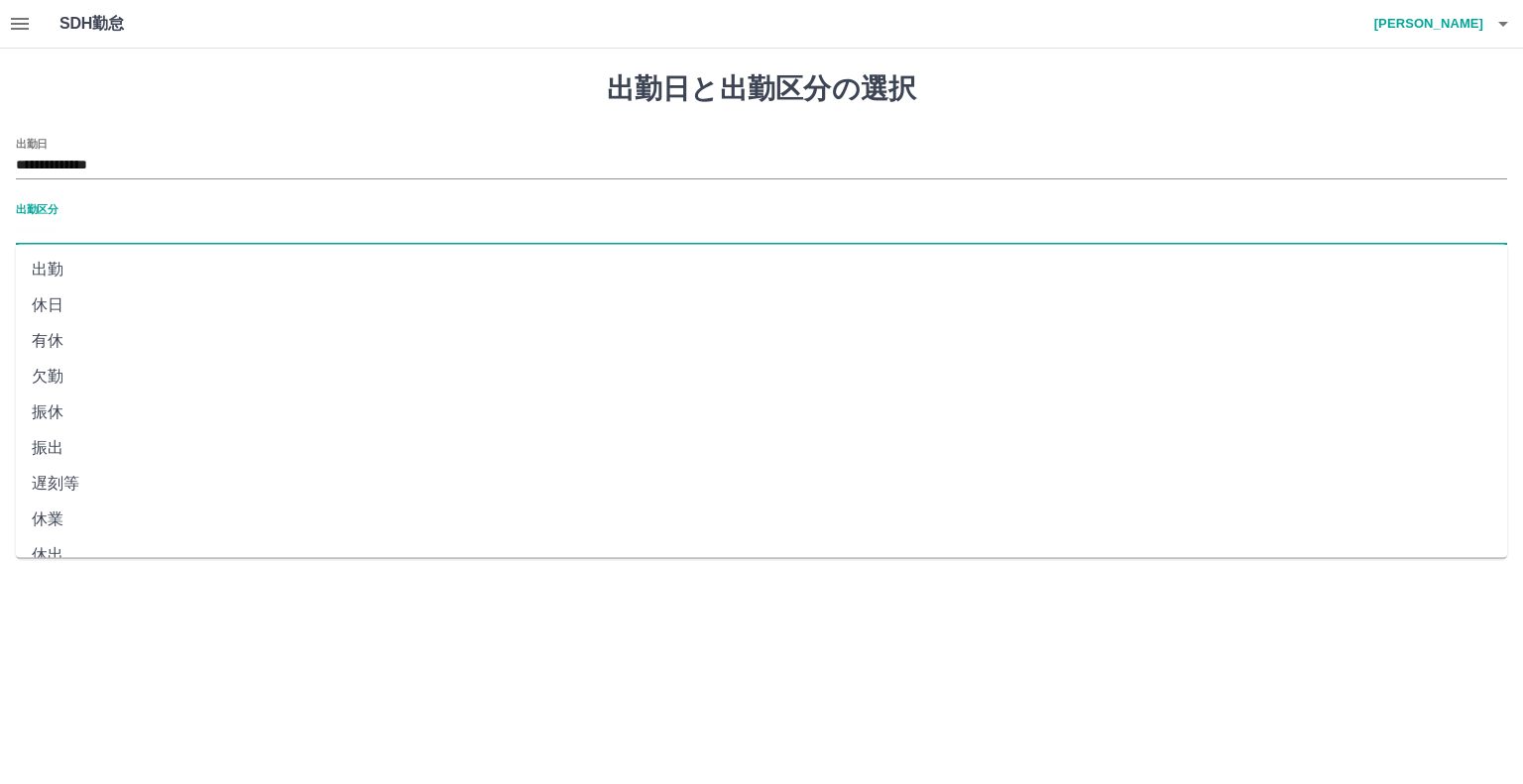 click on "出勤" at bounding box center (762, 270) 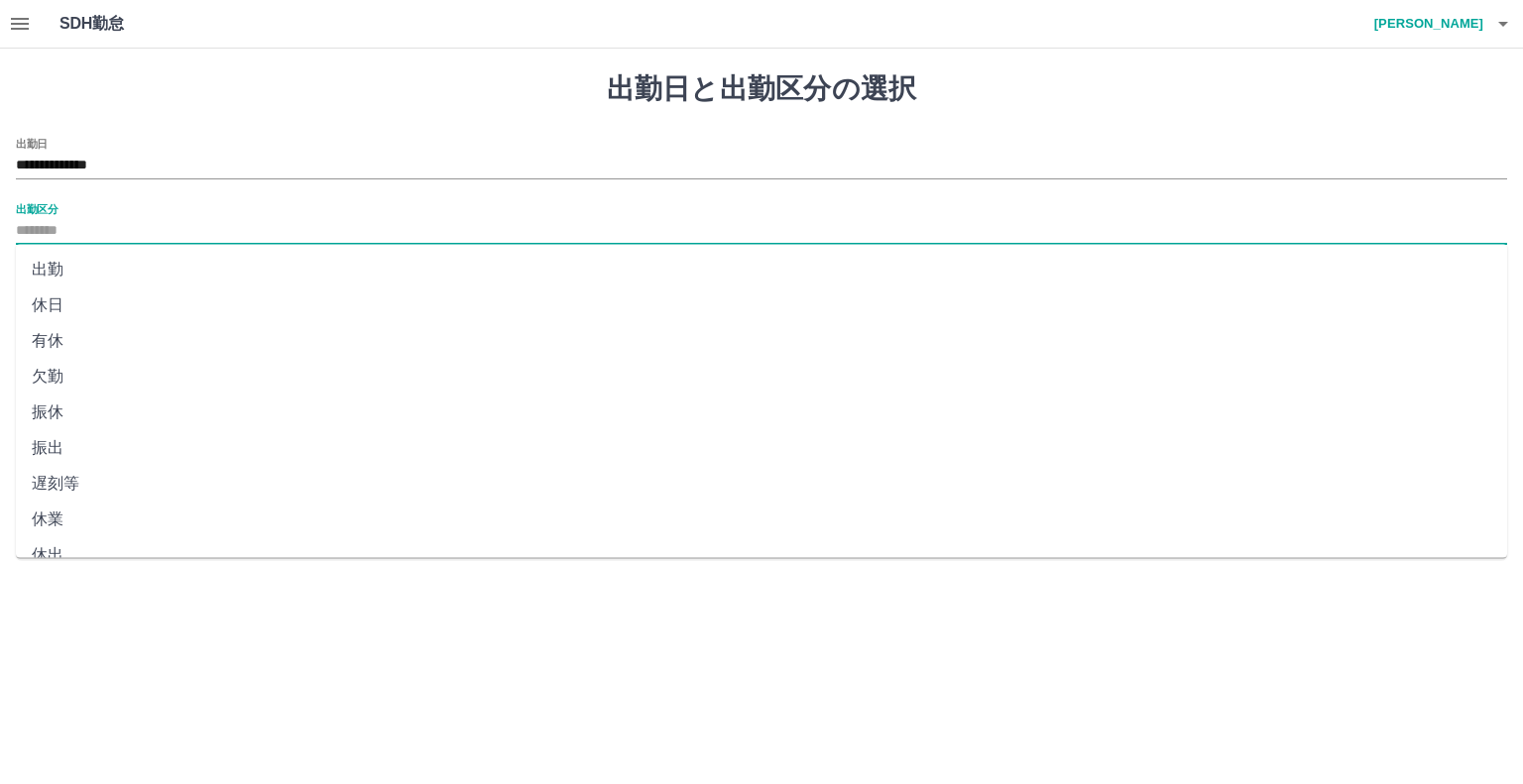 type on "**" 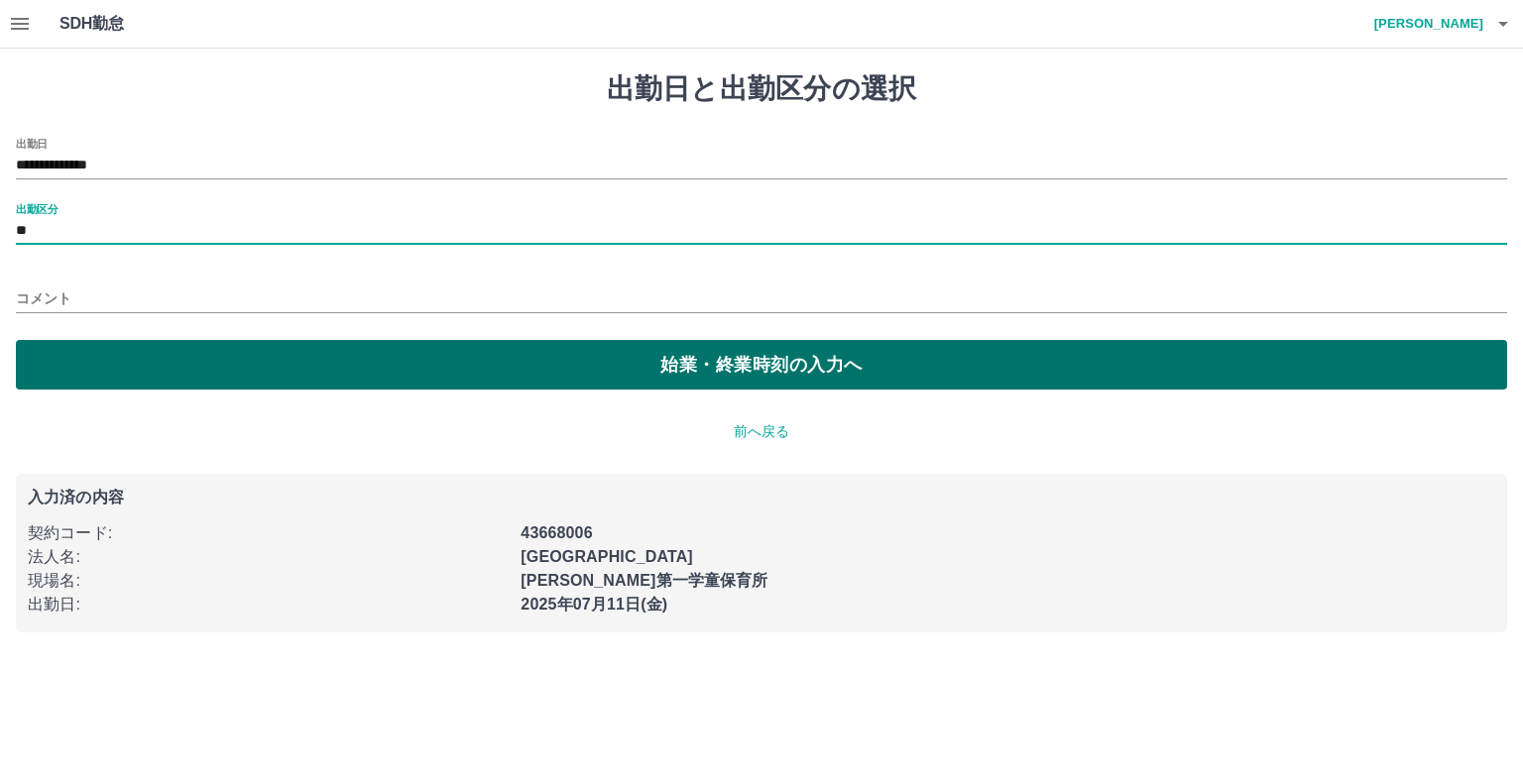 click on "始業・終業時刻の入力へ" at bounding box center (762, 365) 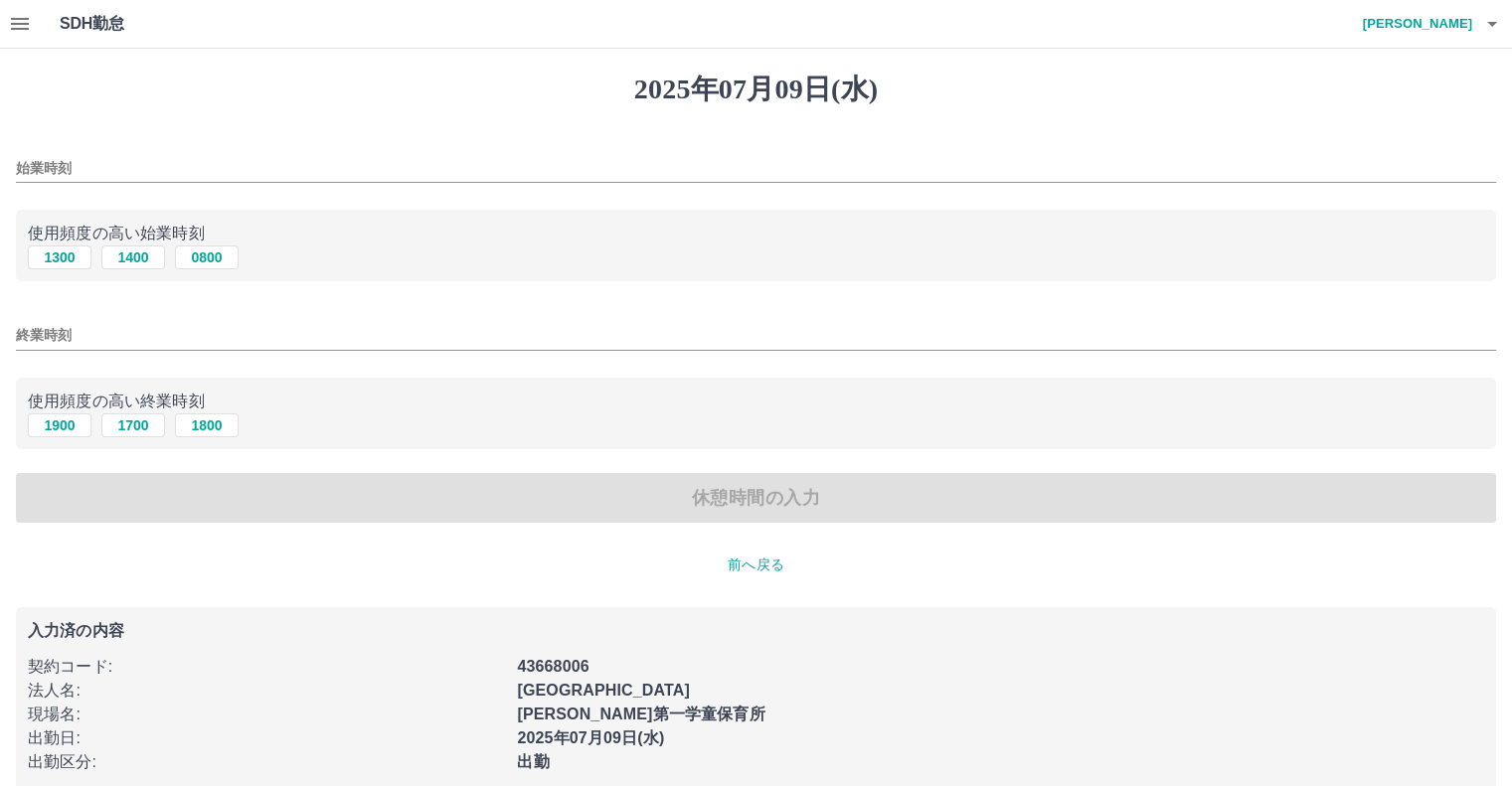 click on "始業時刻" at bounding box center (756, 168) 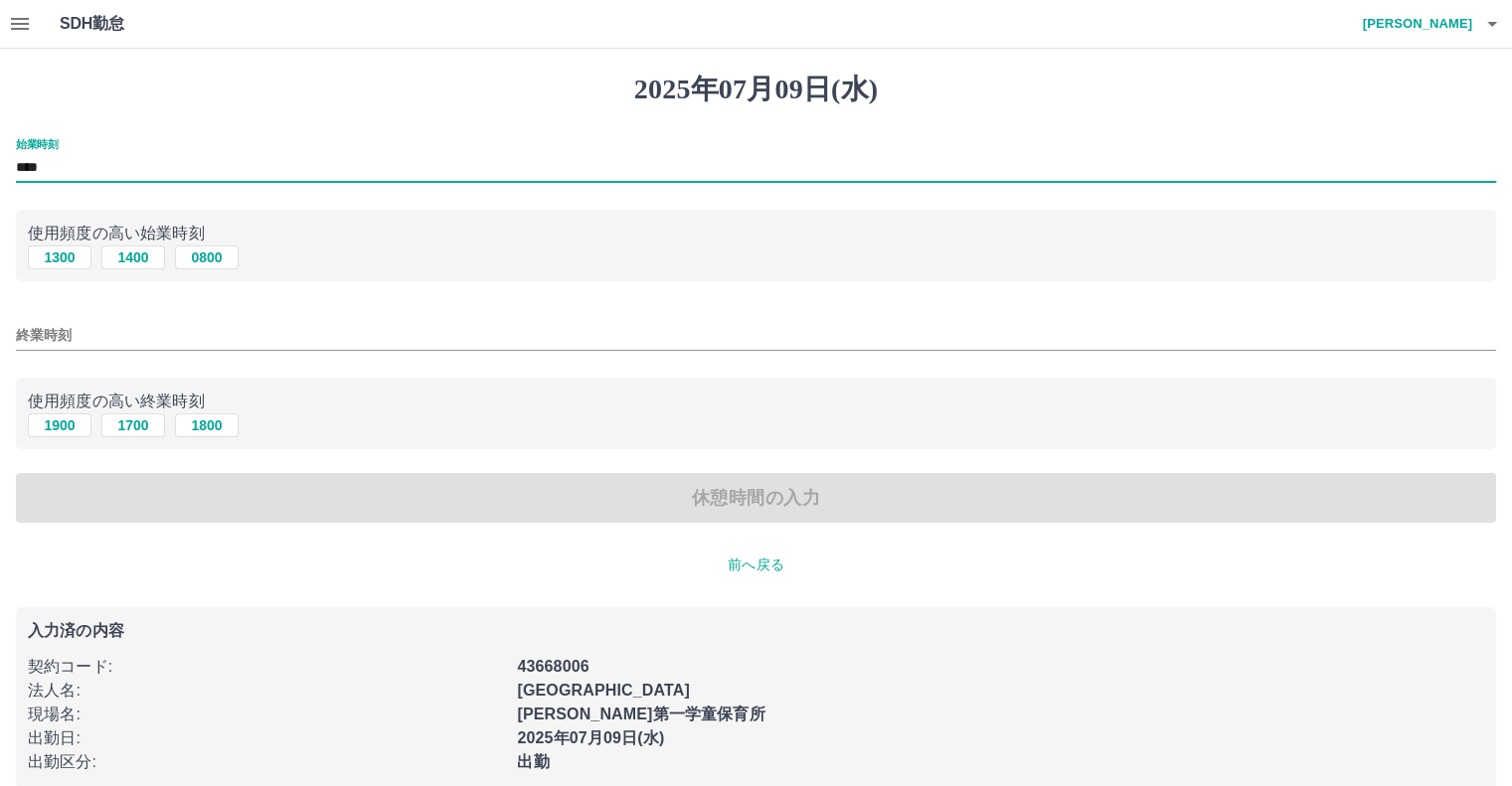 type on "****" 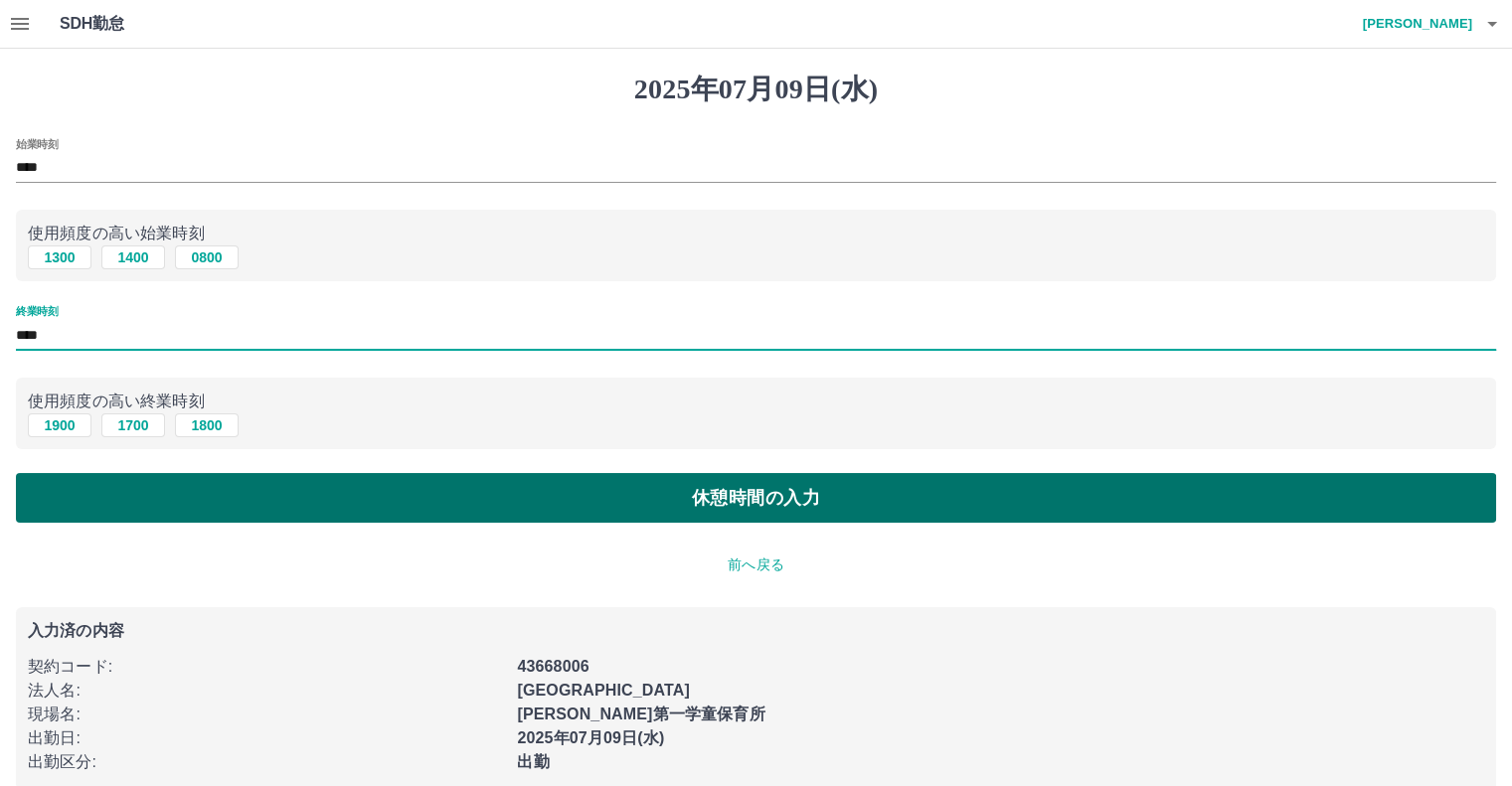 type on "****" 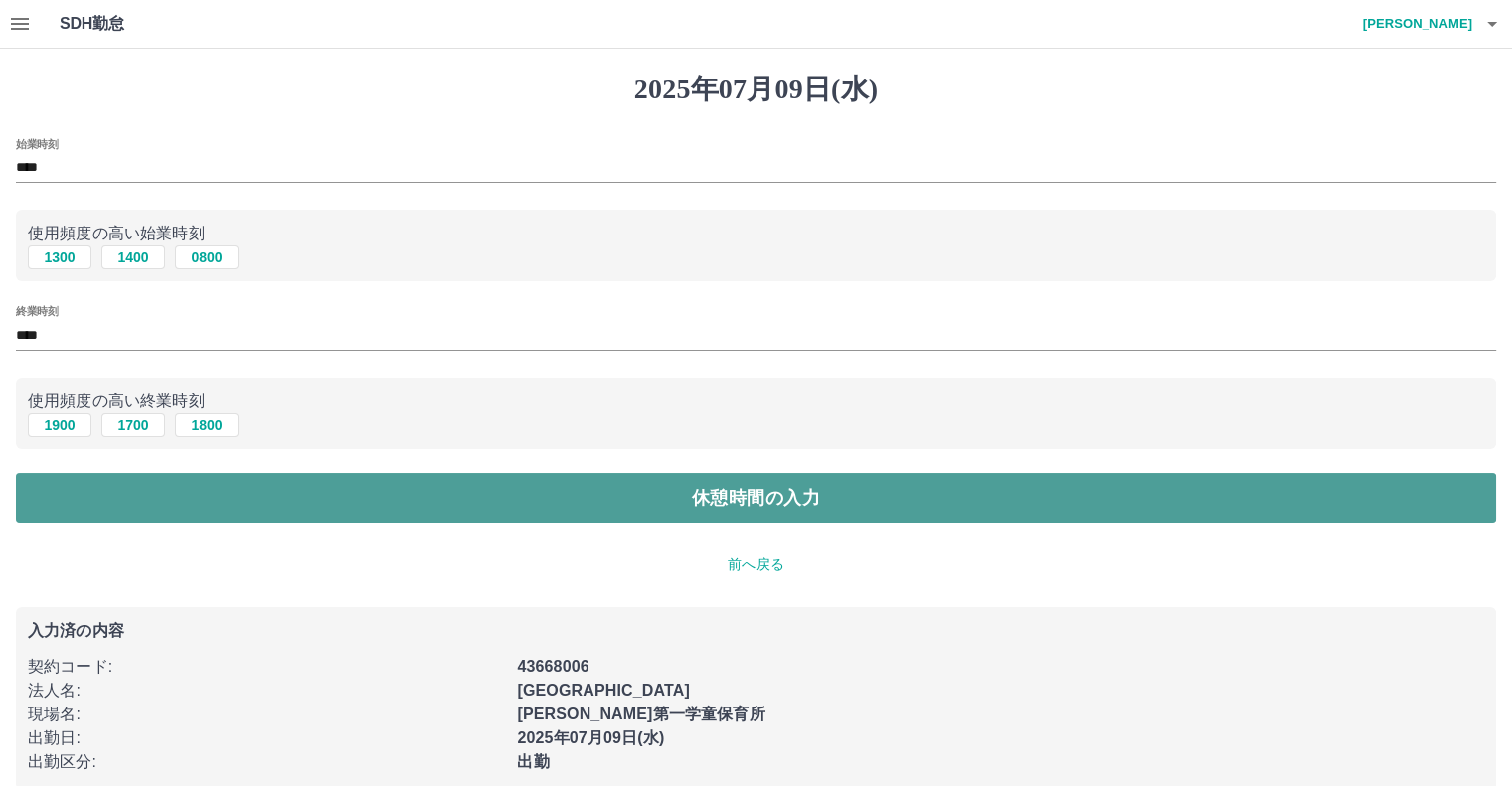 click on "休憩時間の入力" at bounding box center [756, 498] 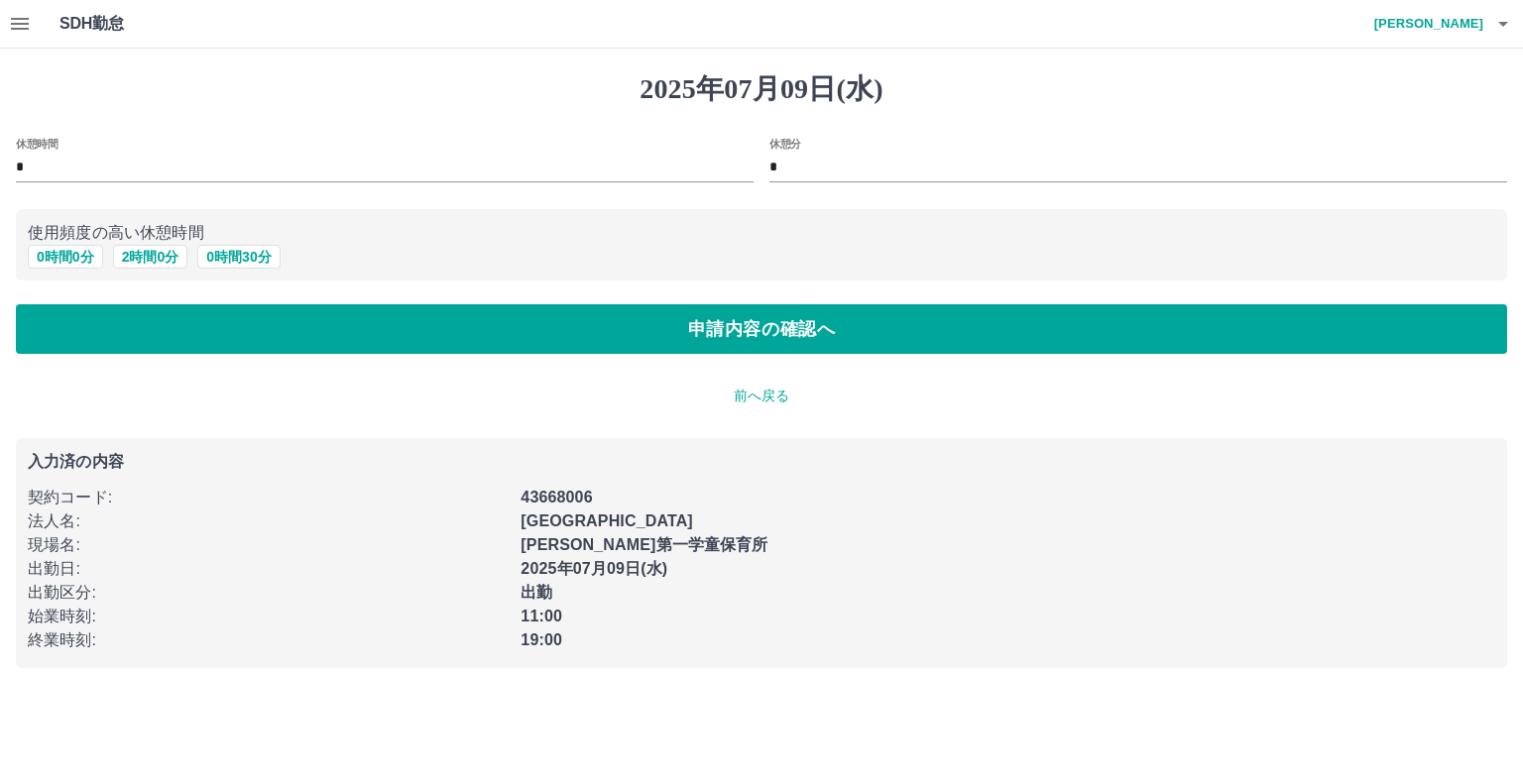 click on "休憩分 *" at bounding box center [1138, 162] 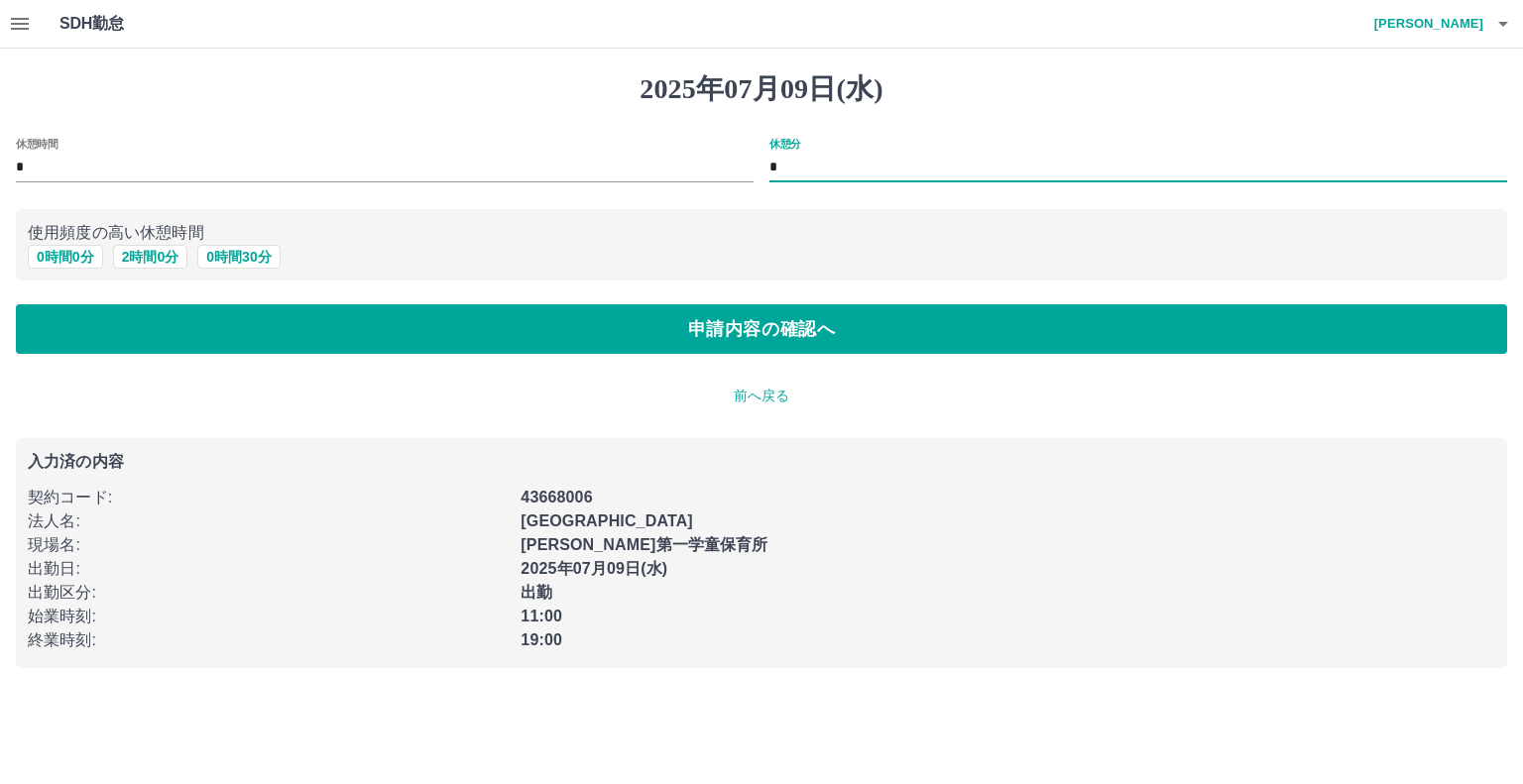 click on "*" at bounding box center (1138, 168) 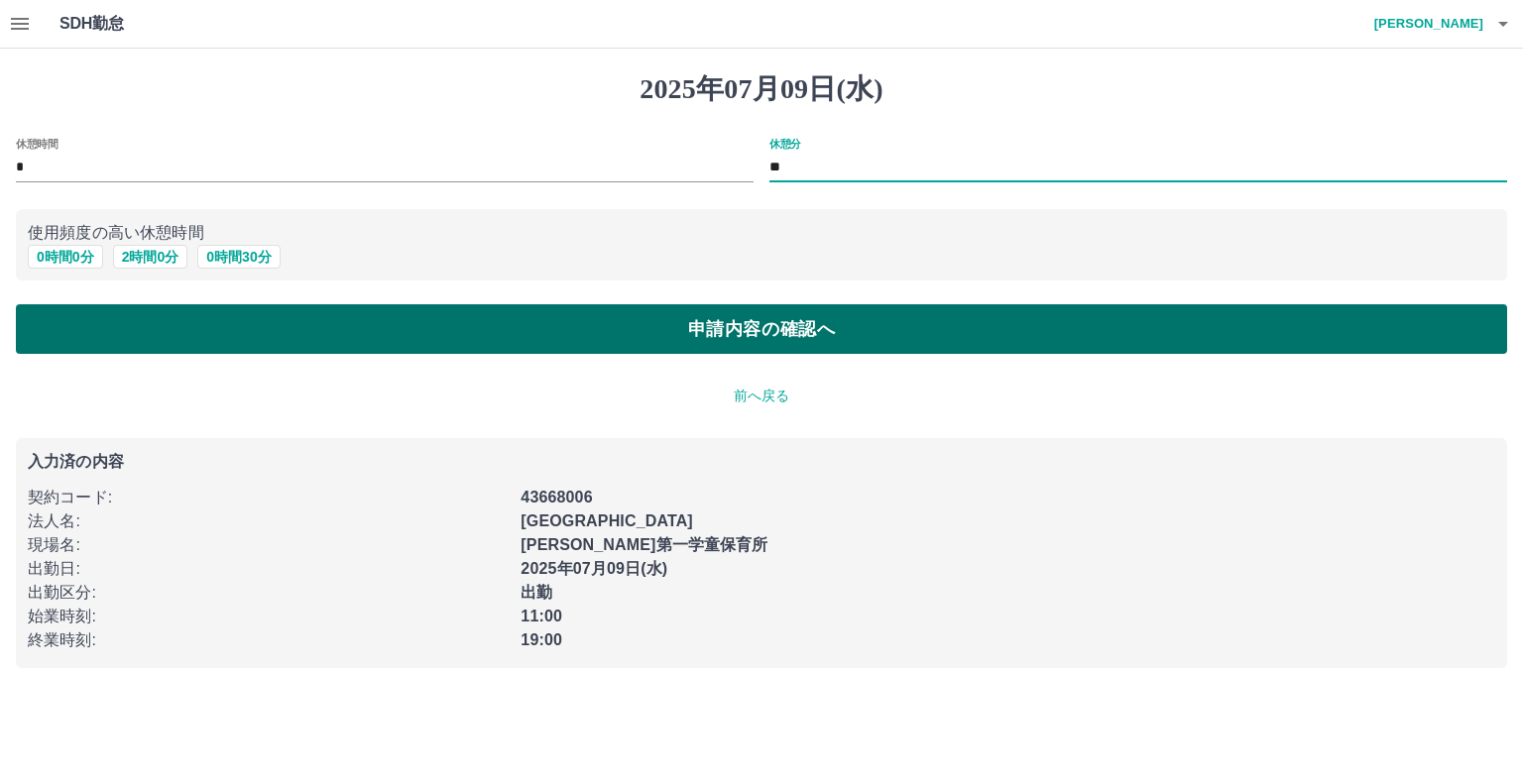 type on "**" 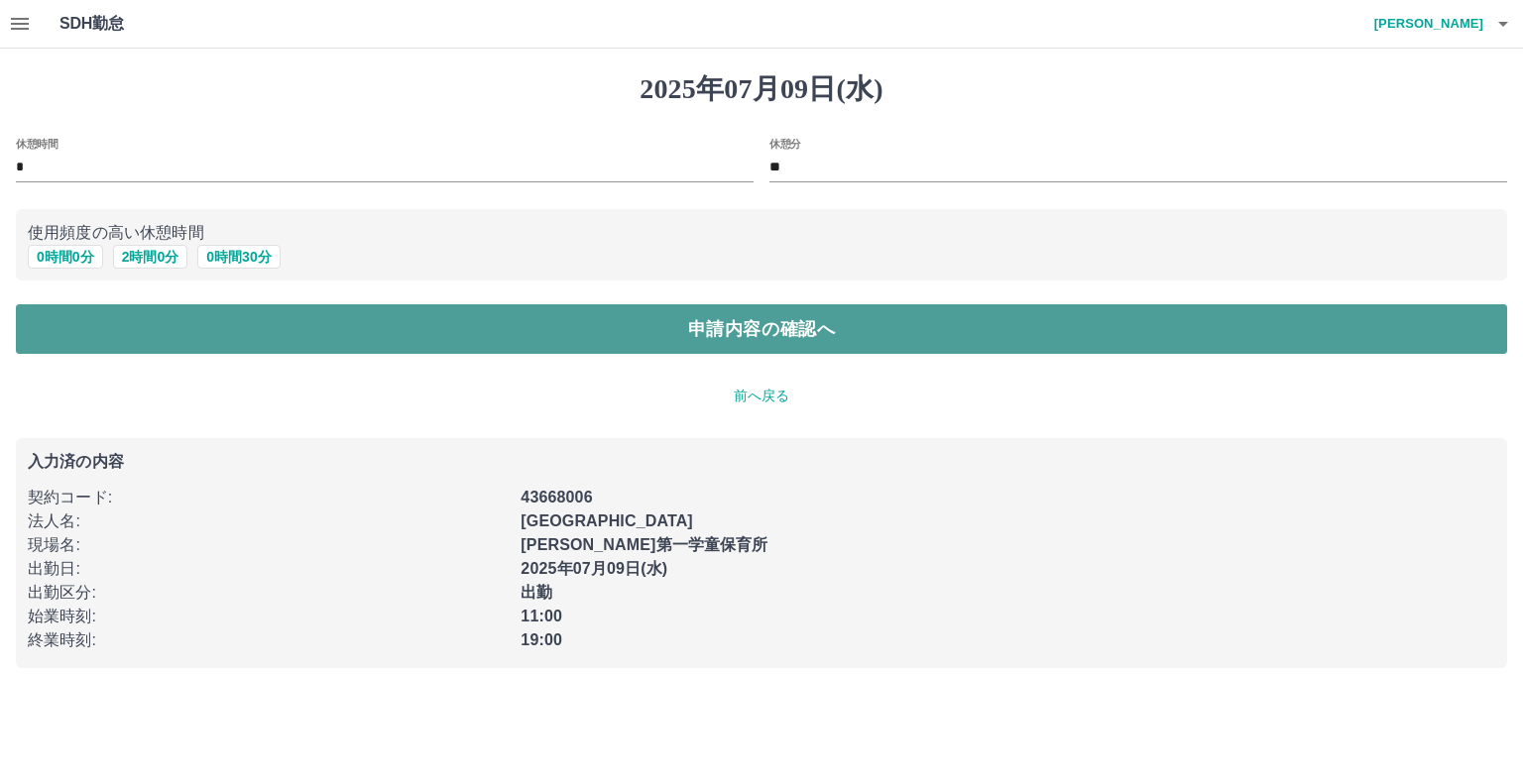 click on "申請内容の確認へ" at bounding box center [762, 329] 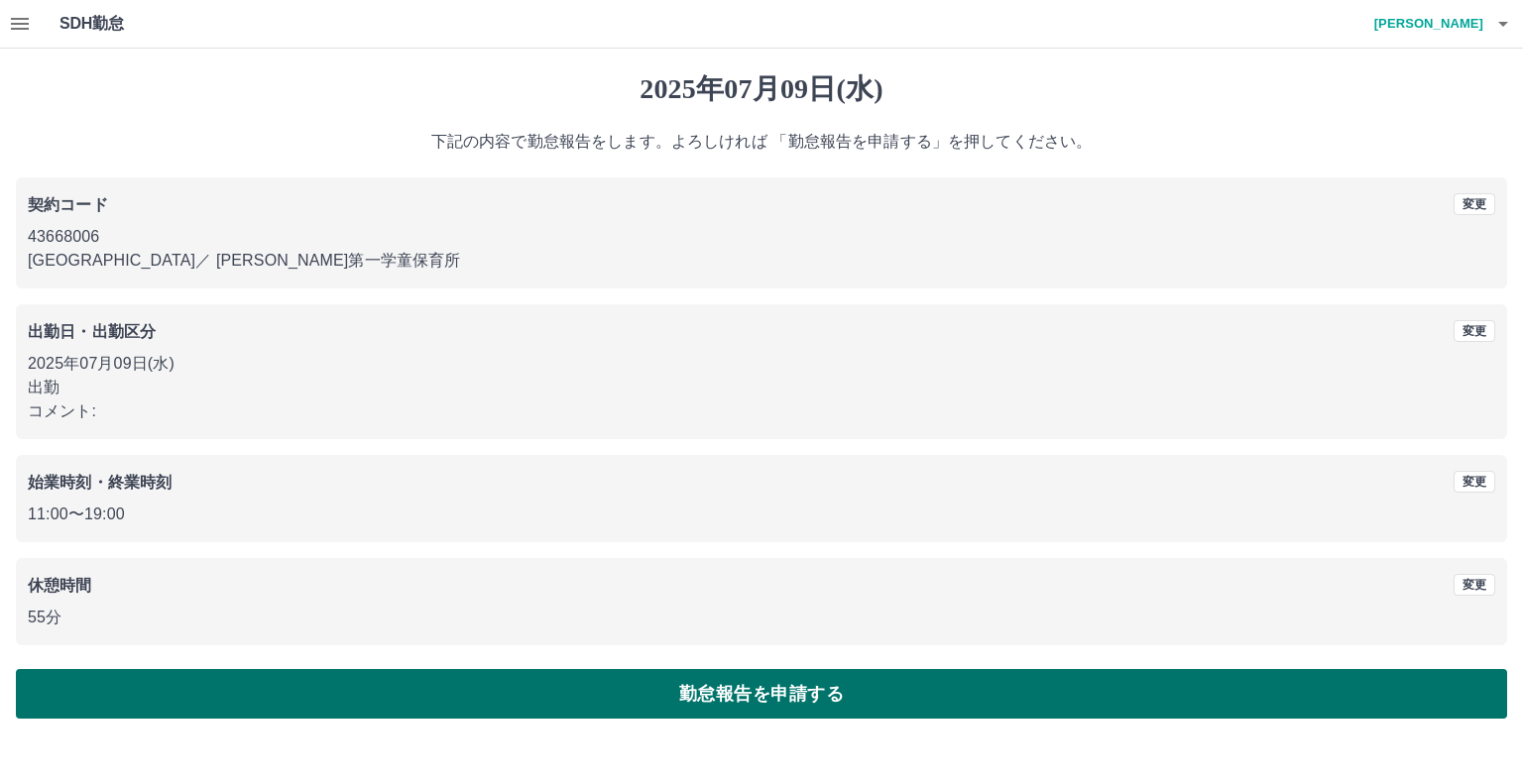 click on "勤怠報告を申請する" at bounding box center [762, 694] 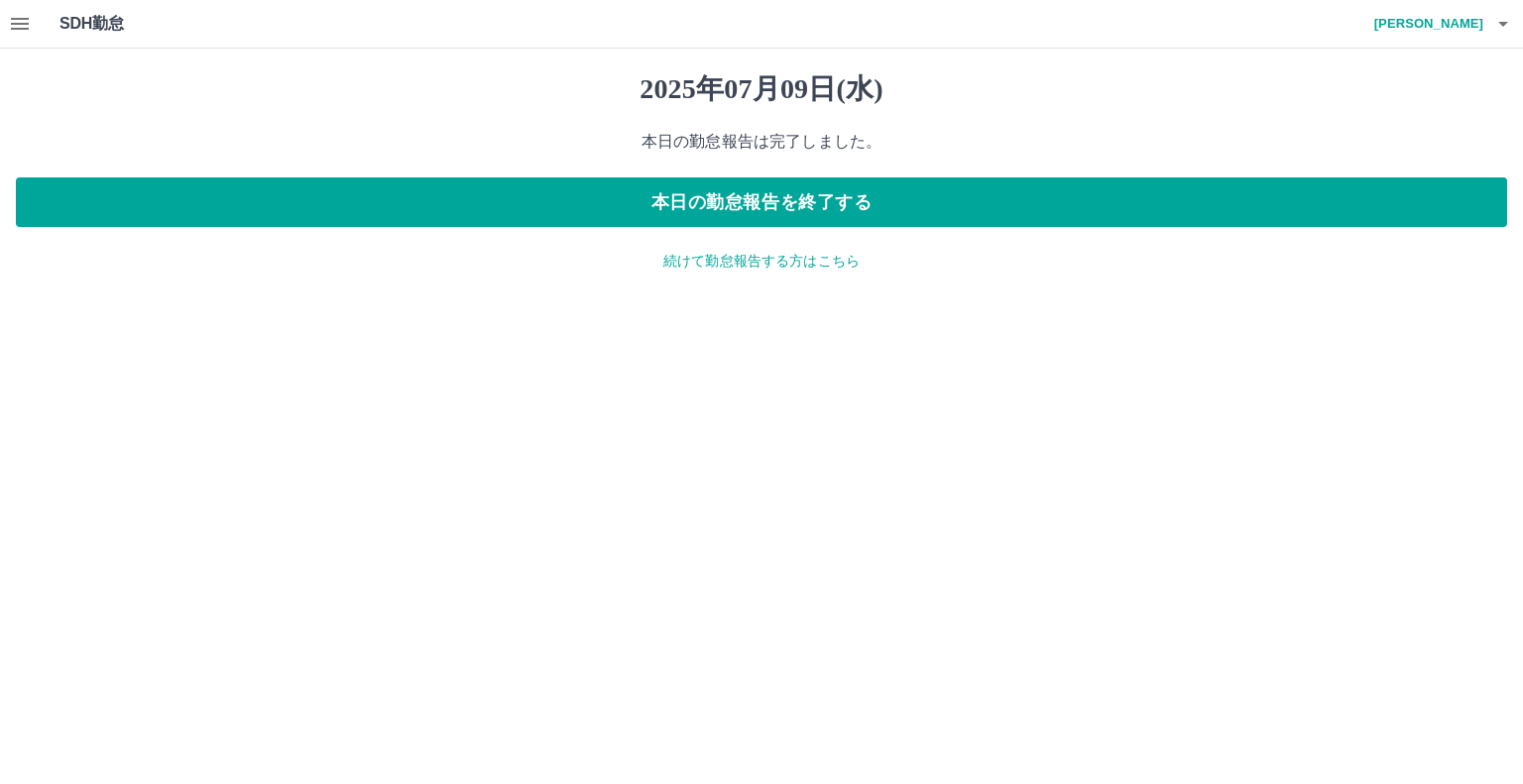 click at bounding box center (20, 24) 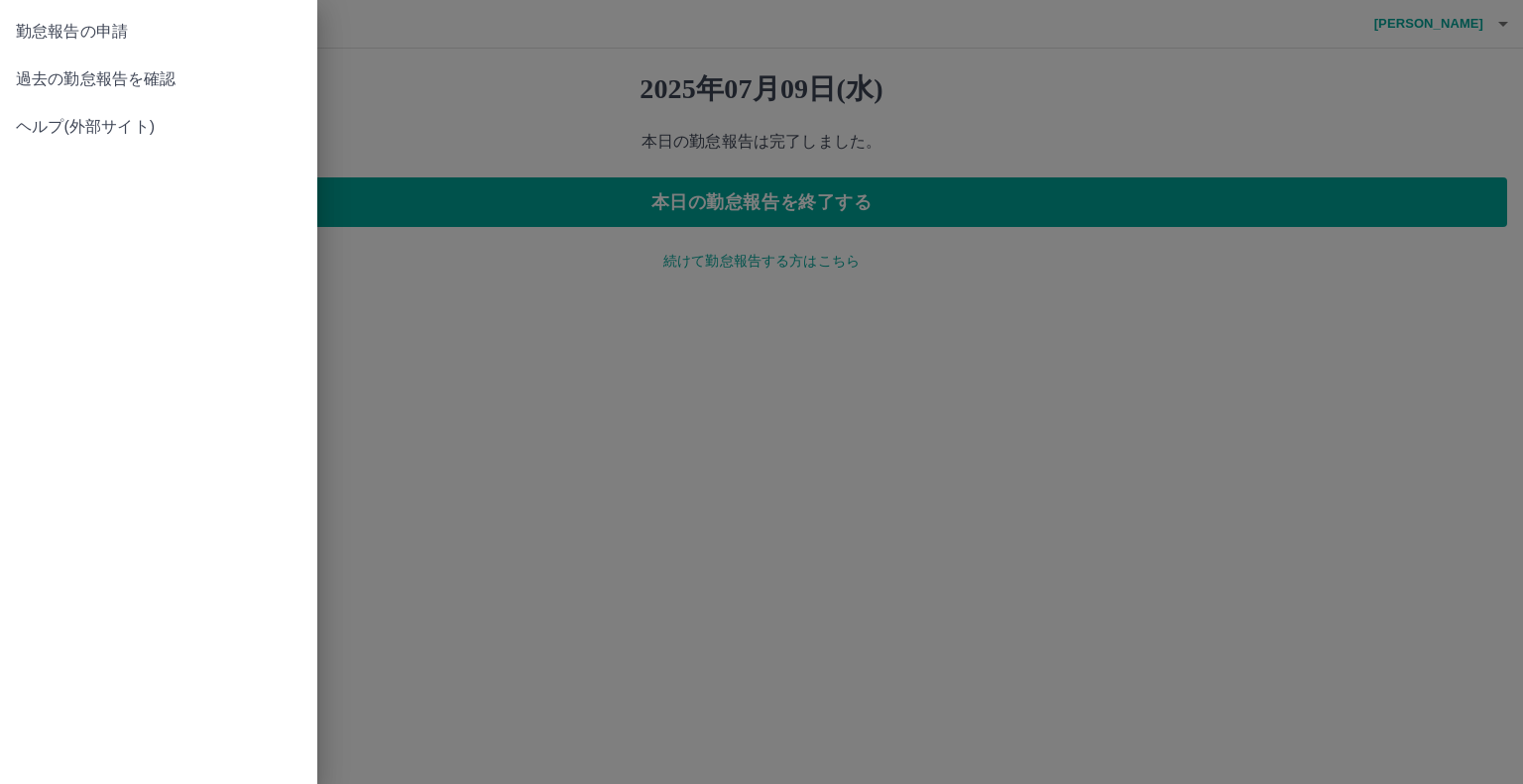 click on "過去の勤怠報告を確認" at bounding box center [159, 79] 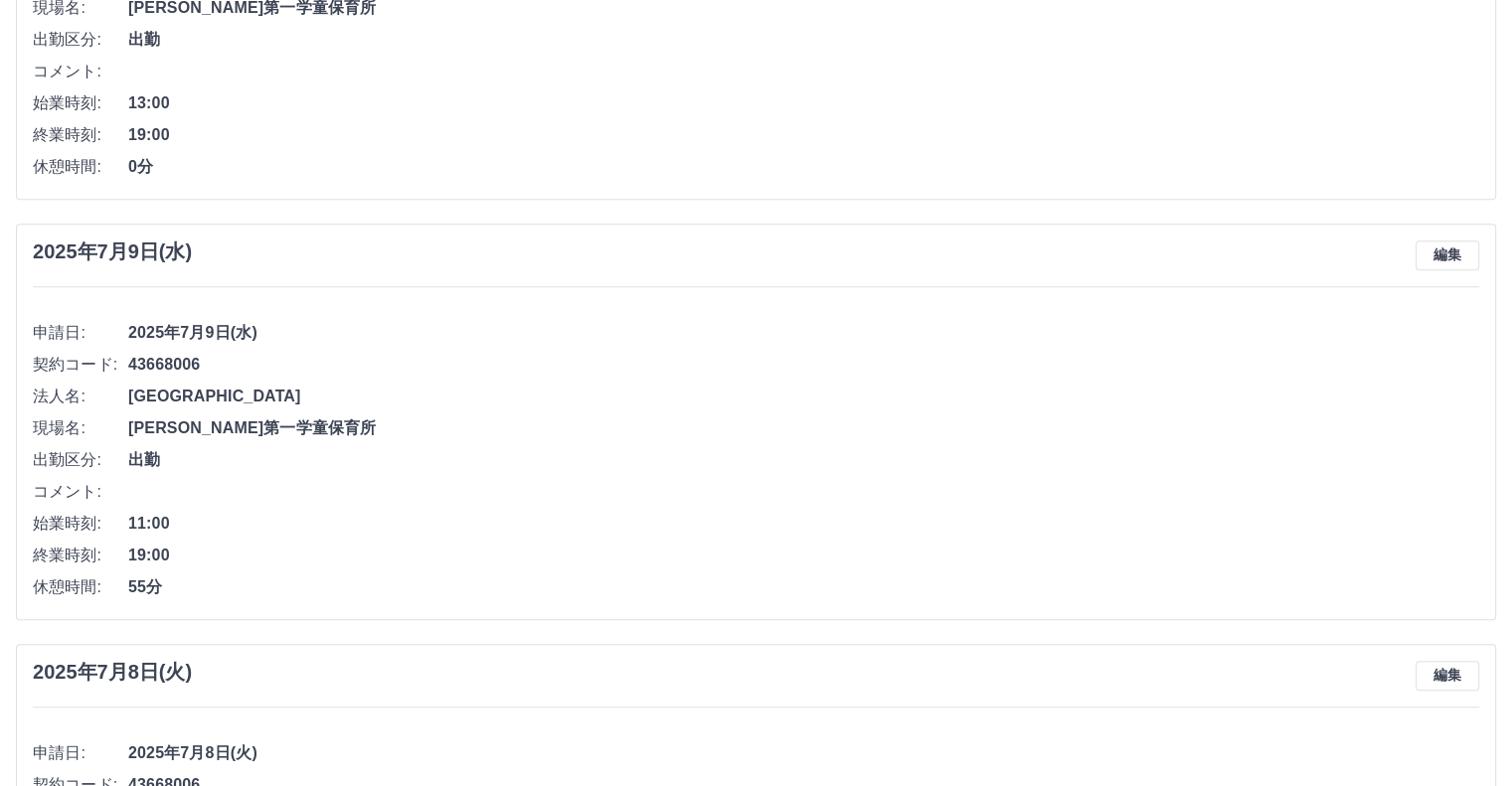 scroll, scrollTop: 795, scrollLeft: 0, axis: vertical 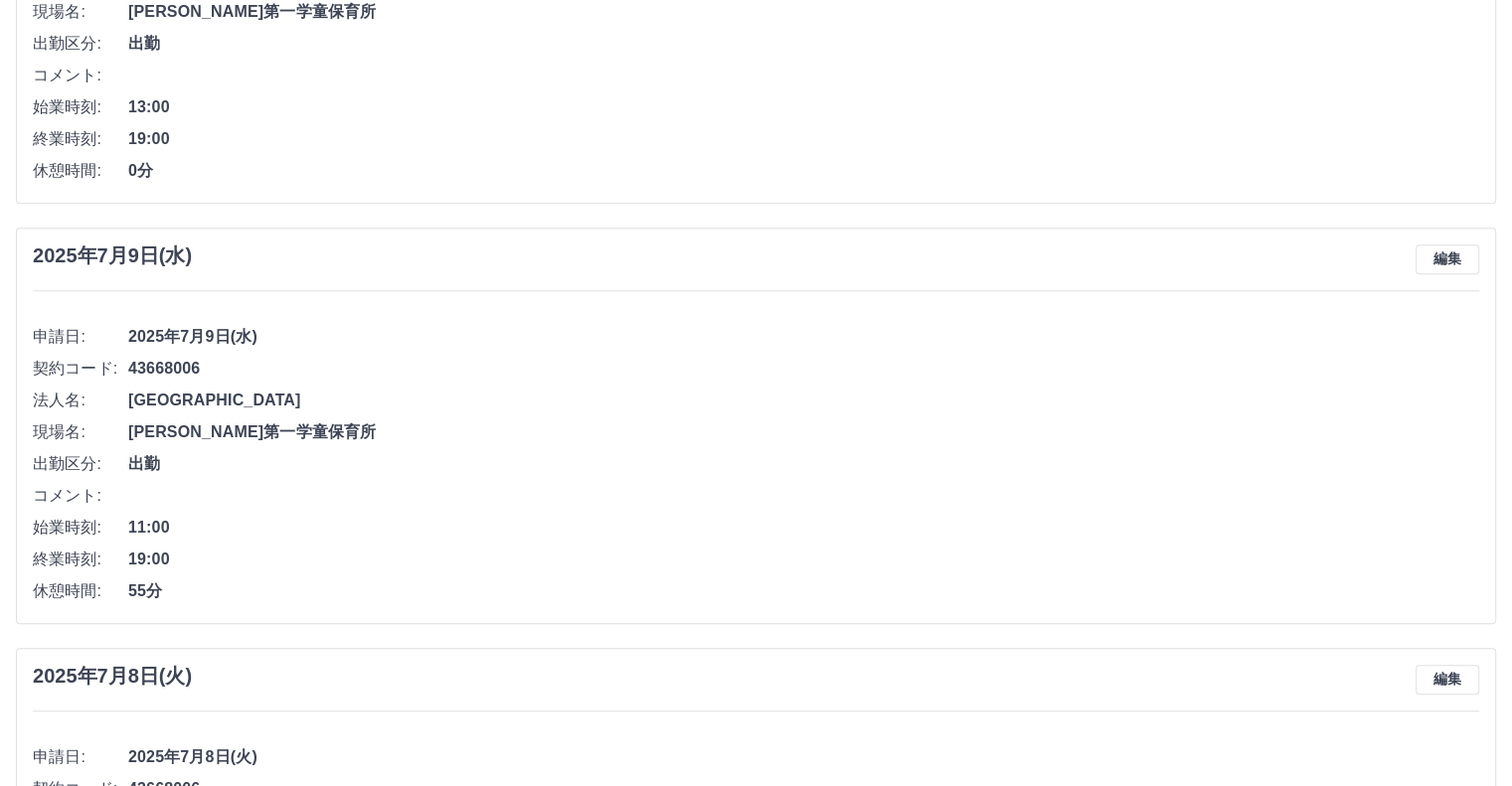 click on "2025年7月9日(水) 編集" at bounding box center (756, 259) 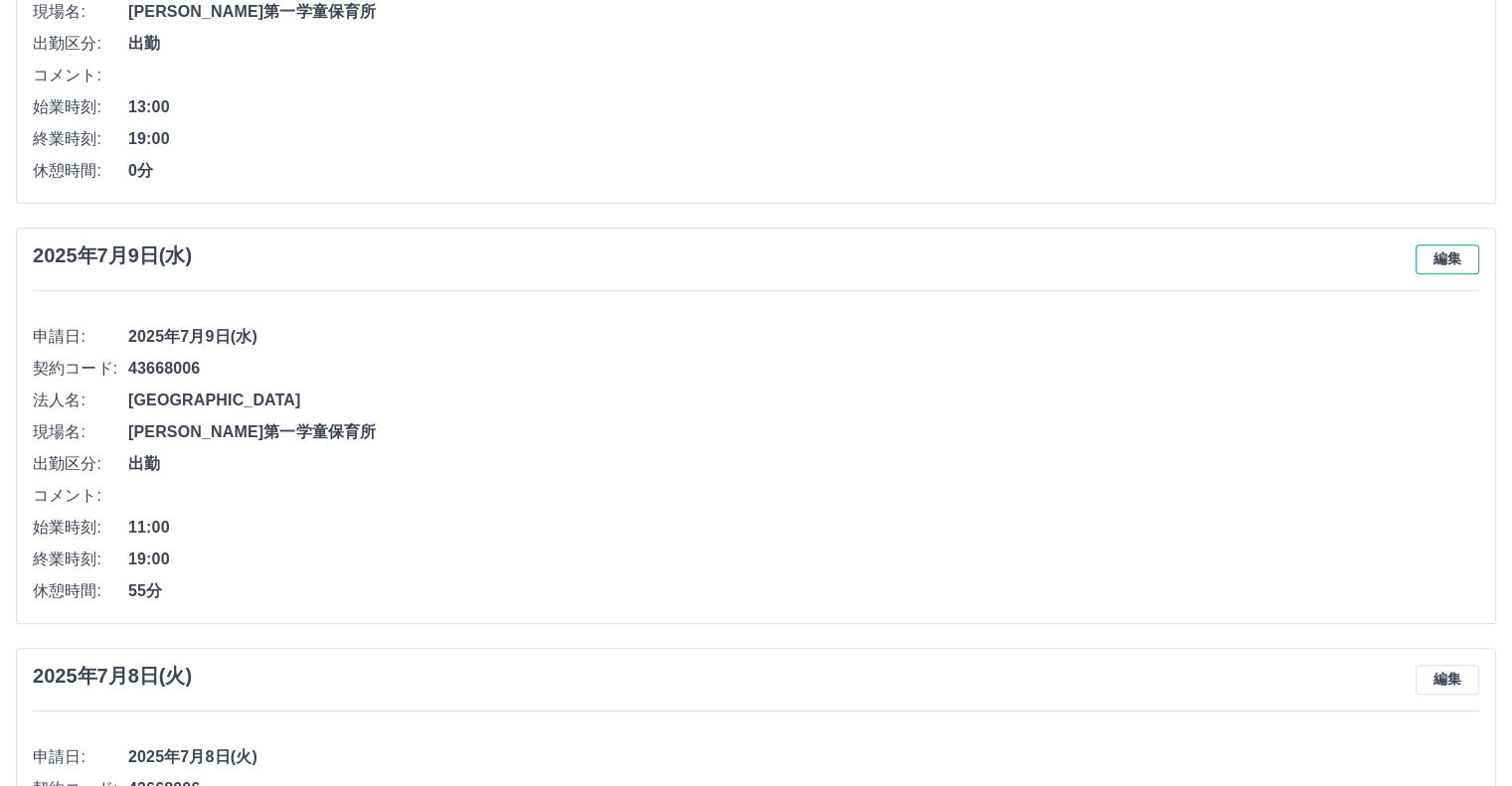 click on "編集" at bounding box center (1447, 259) 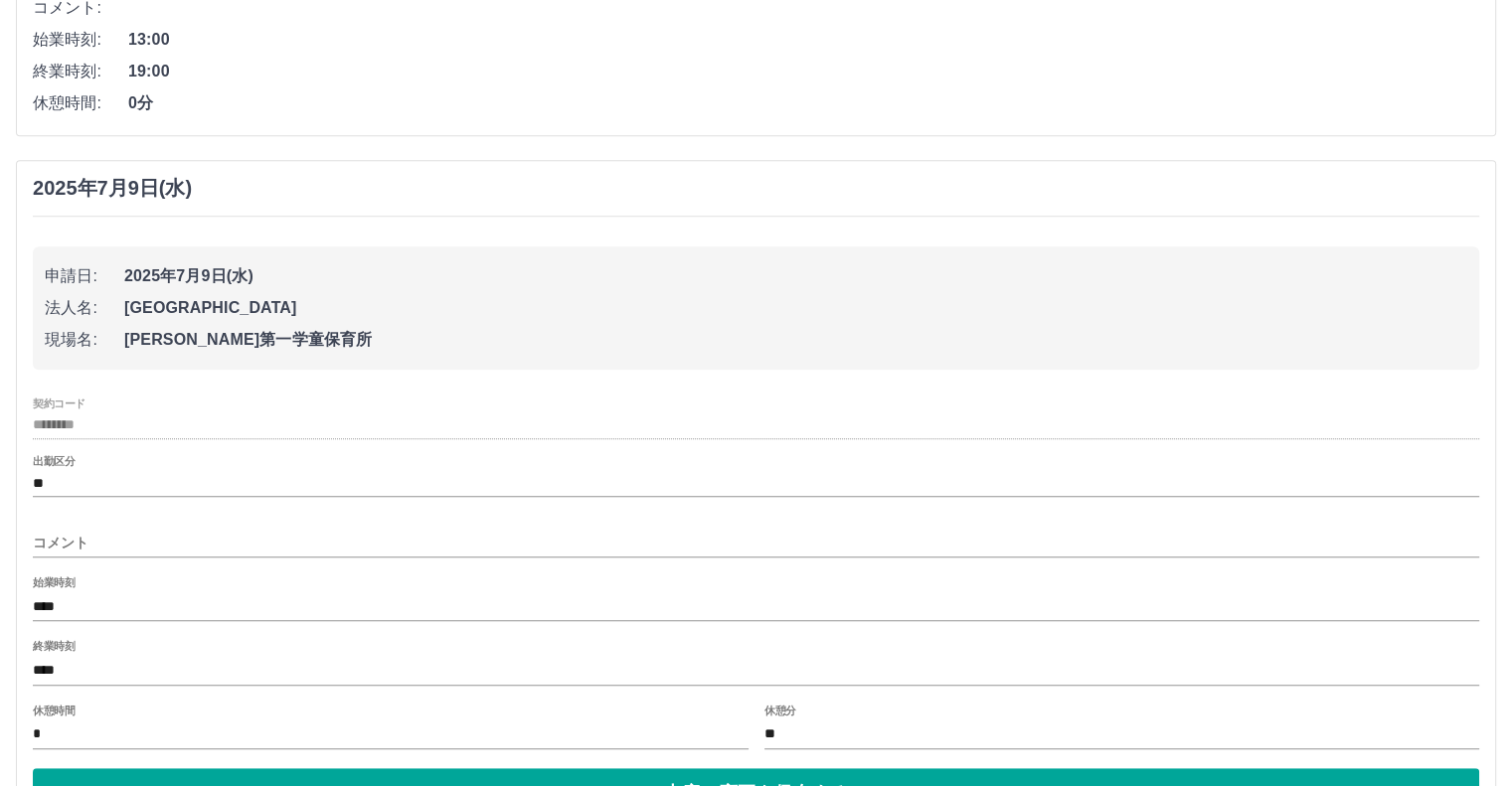 scroll, scrollTop: 1192, scrollLeft: 0, axis: vertical 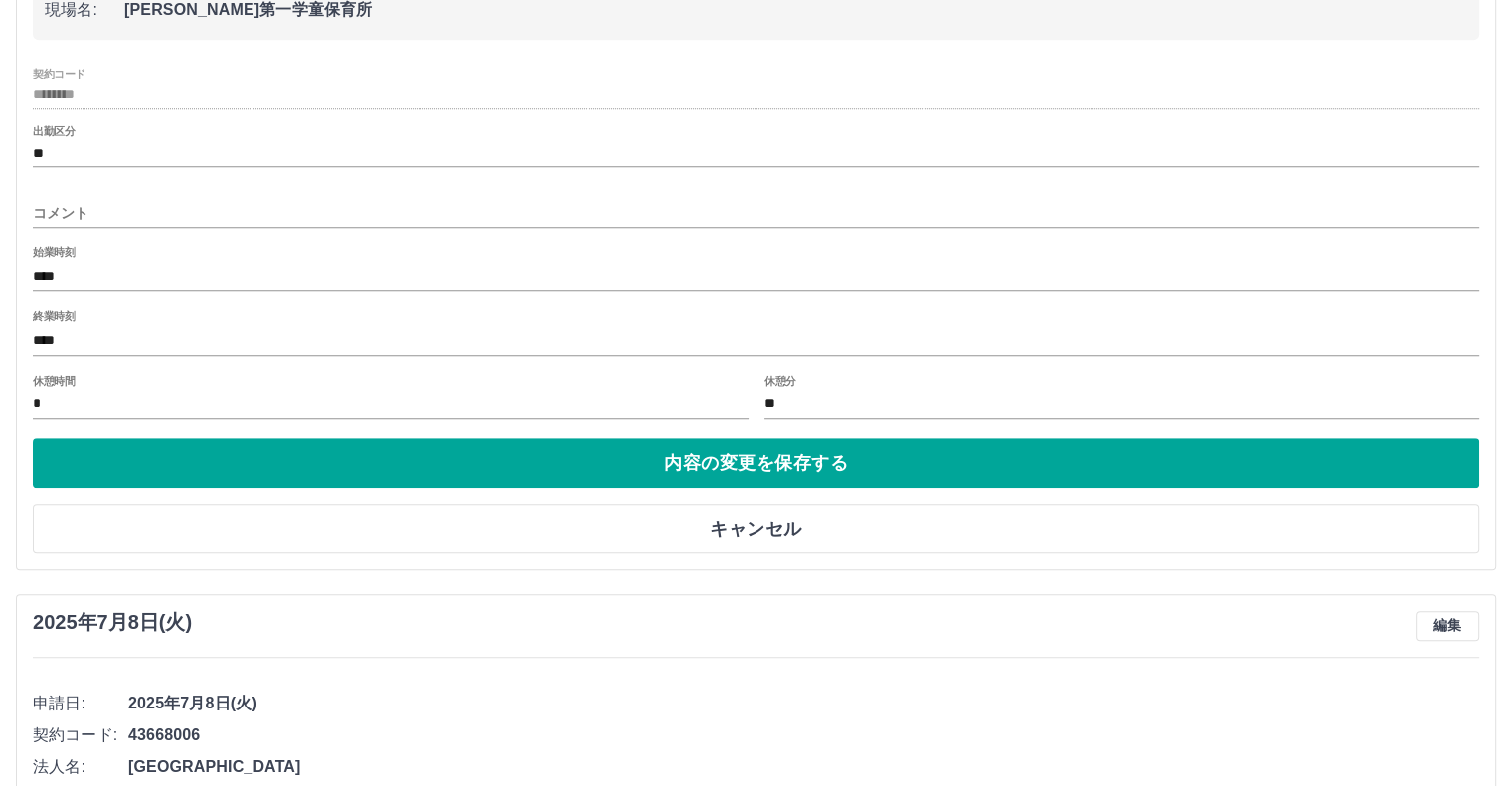 click on "コメント" at bounding box center [756, 207] 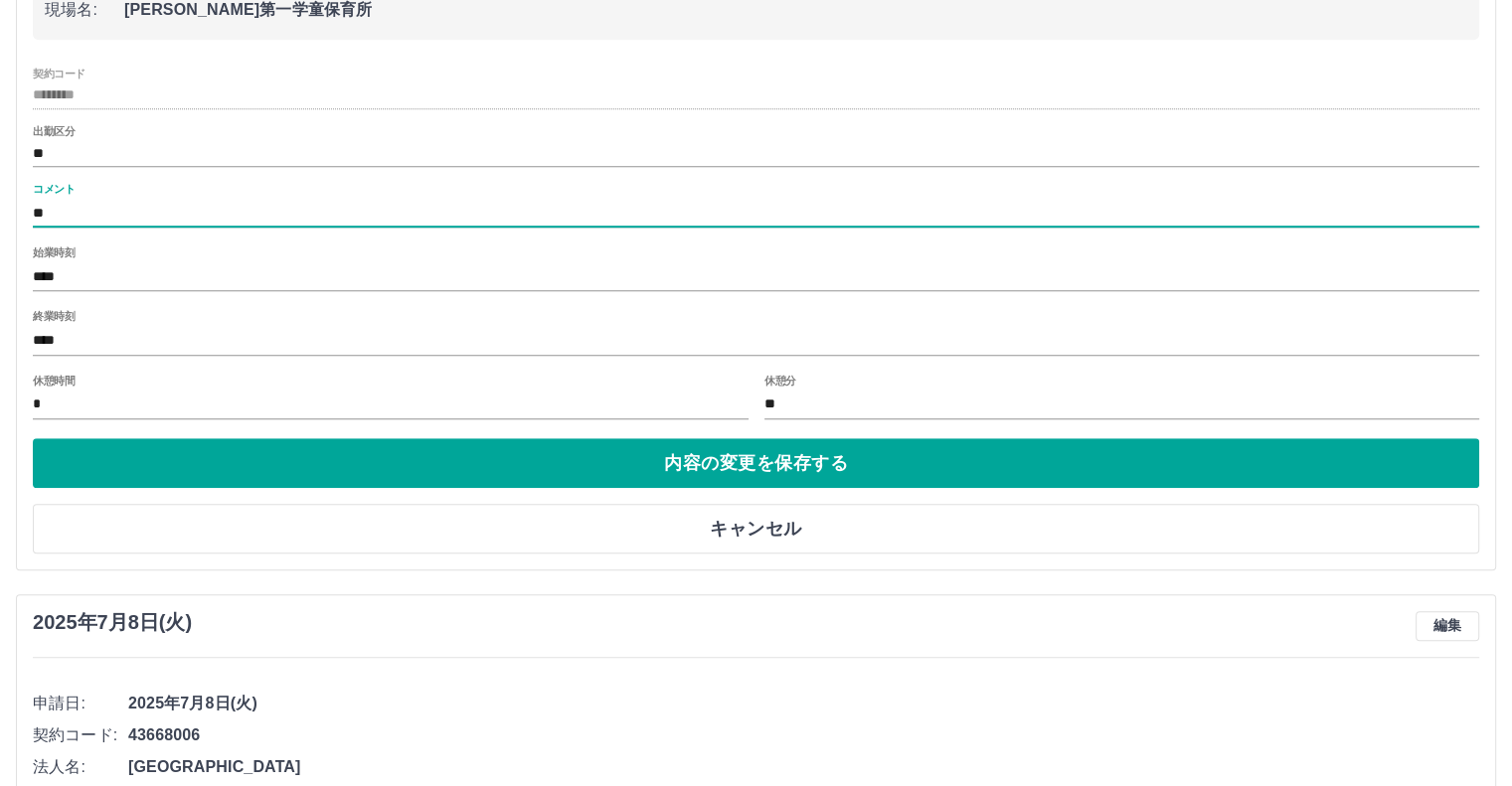type on "*" 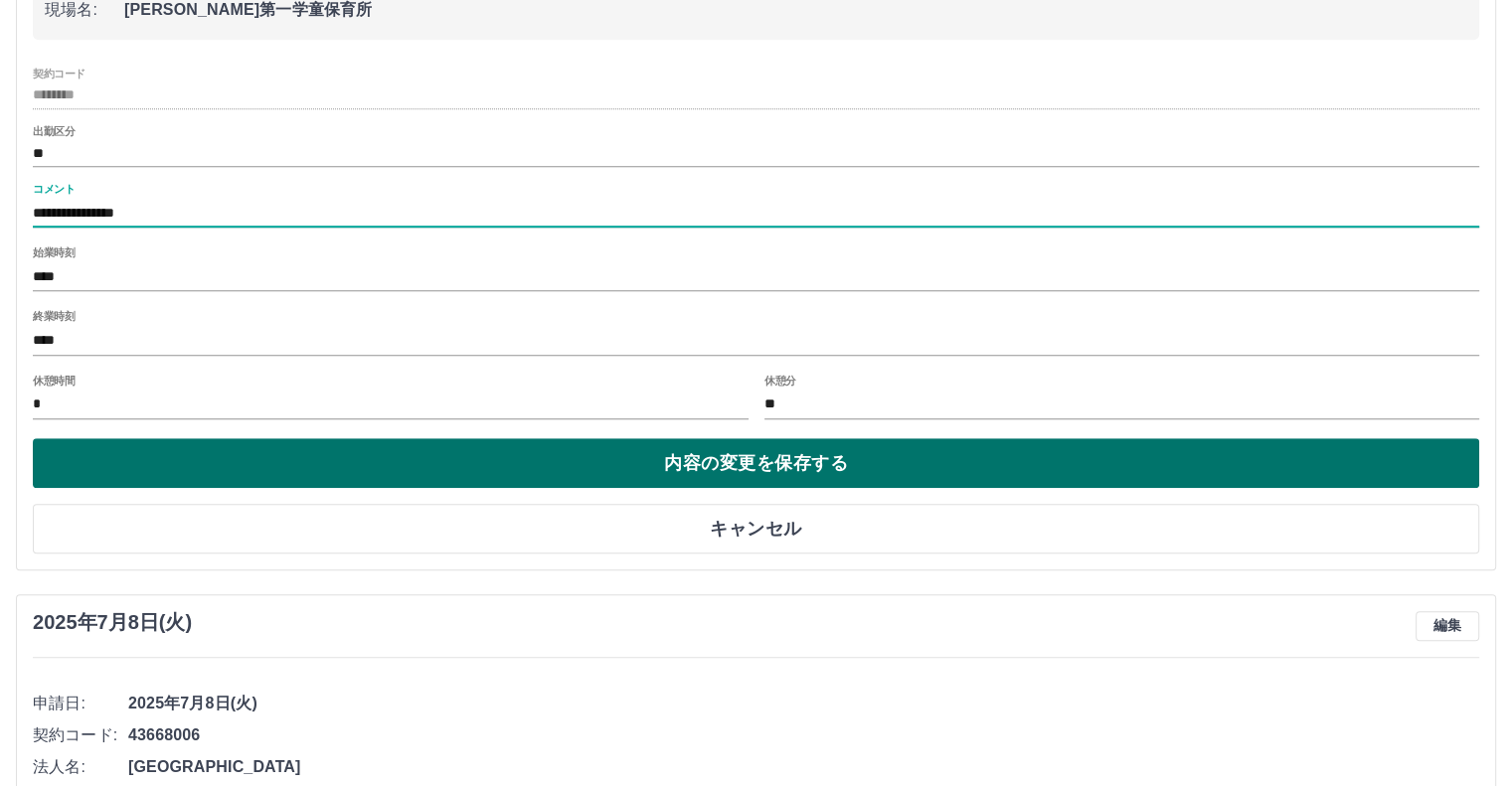 type on "**********" 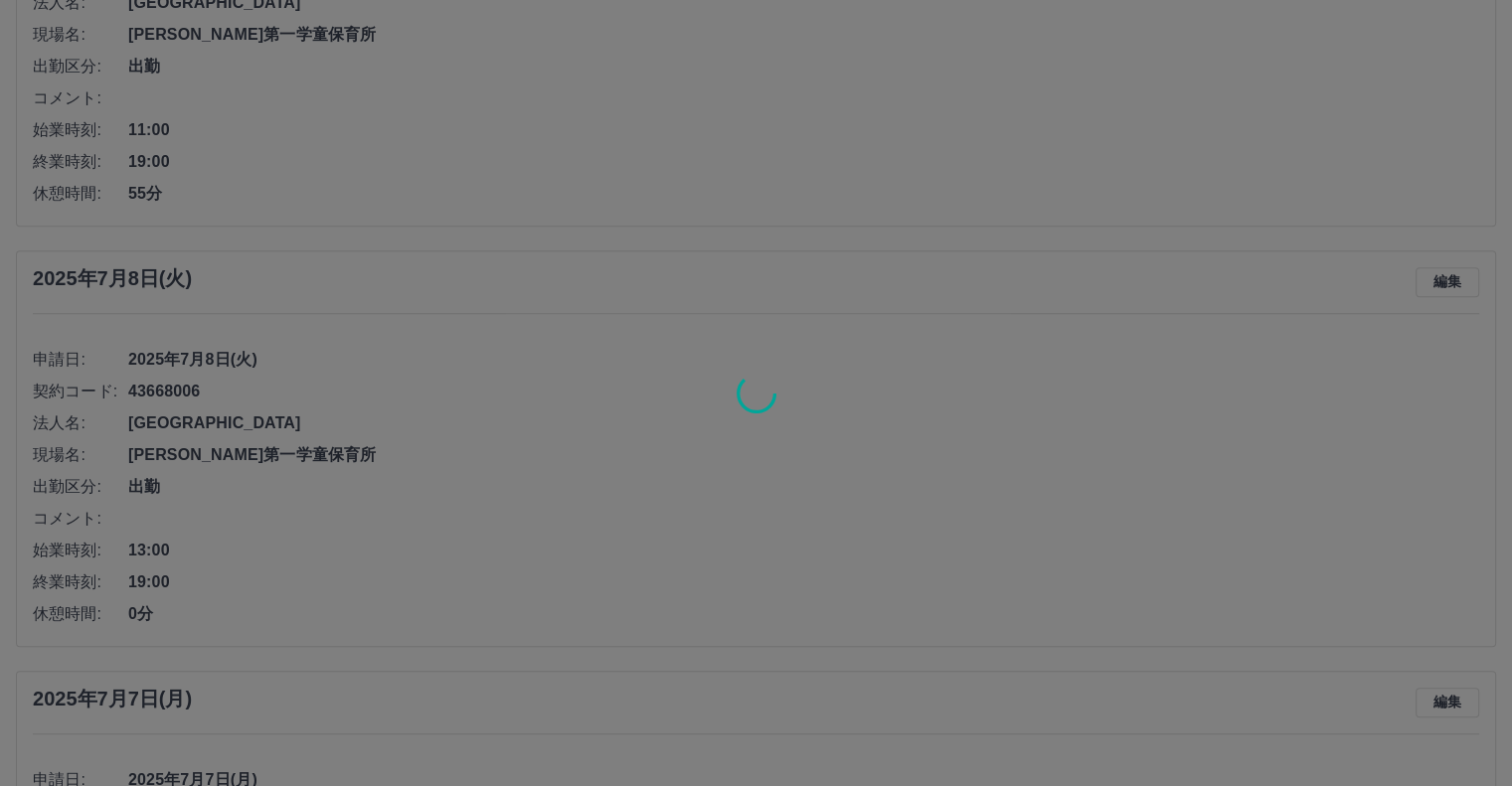 scroll, scrollTop: 1199, scrollLeft: 0, axis: vertical 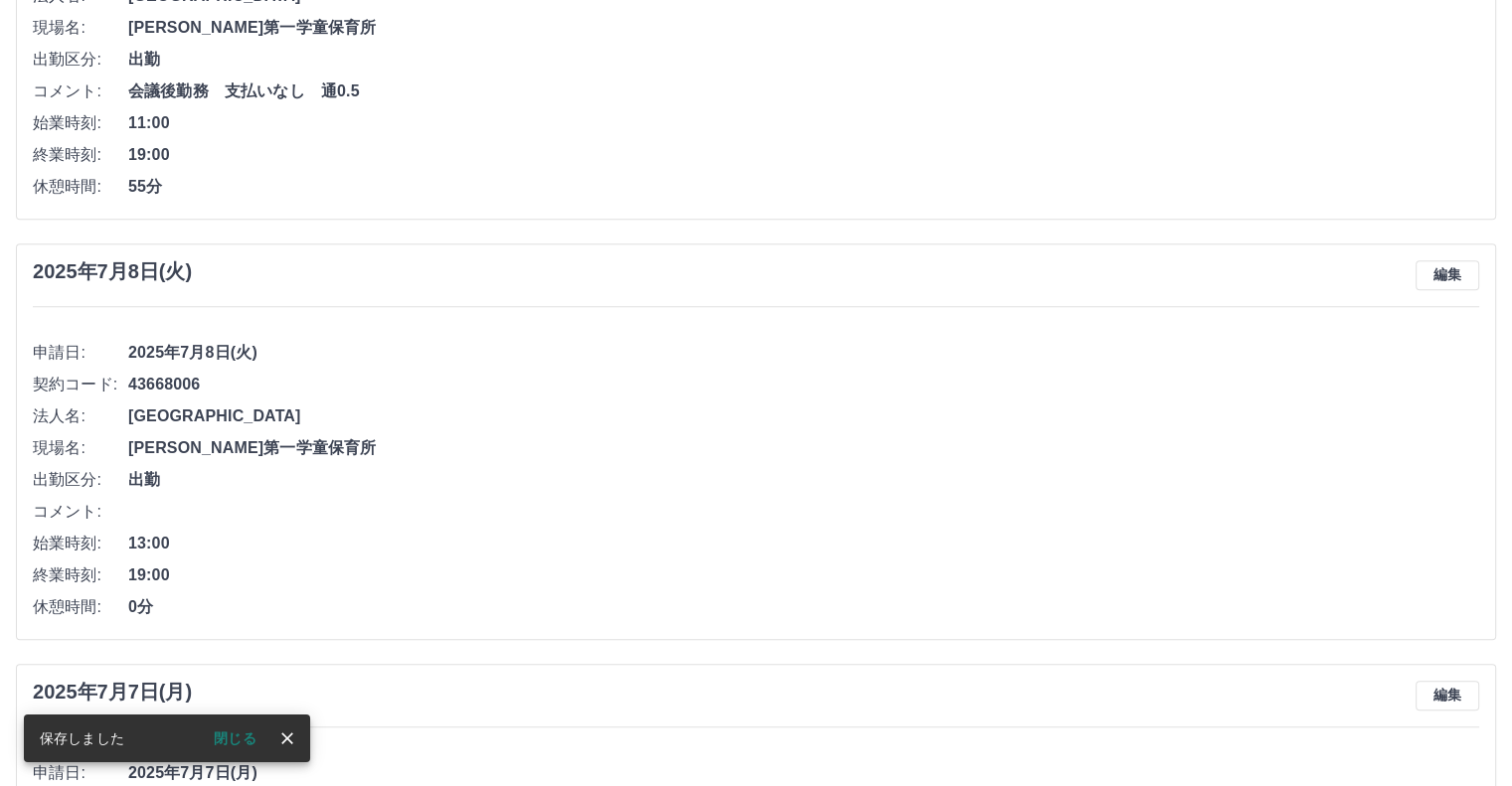 click on "閉じる" at bounding box center (235, 738) 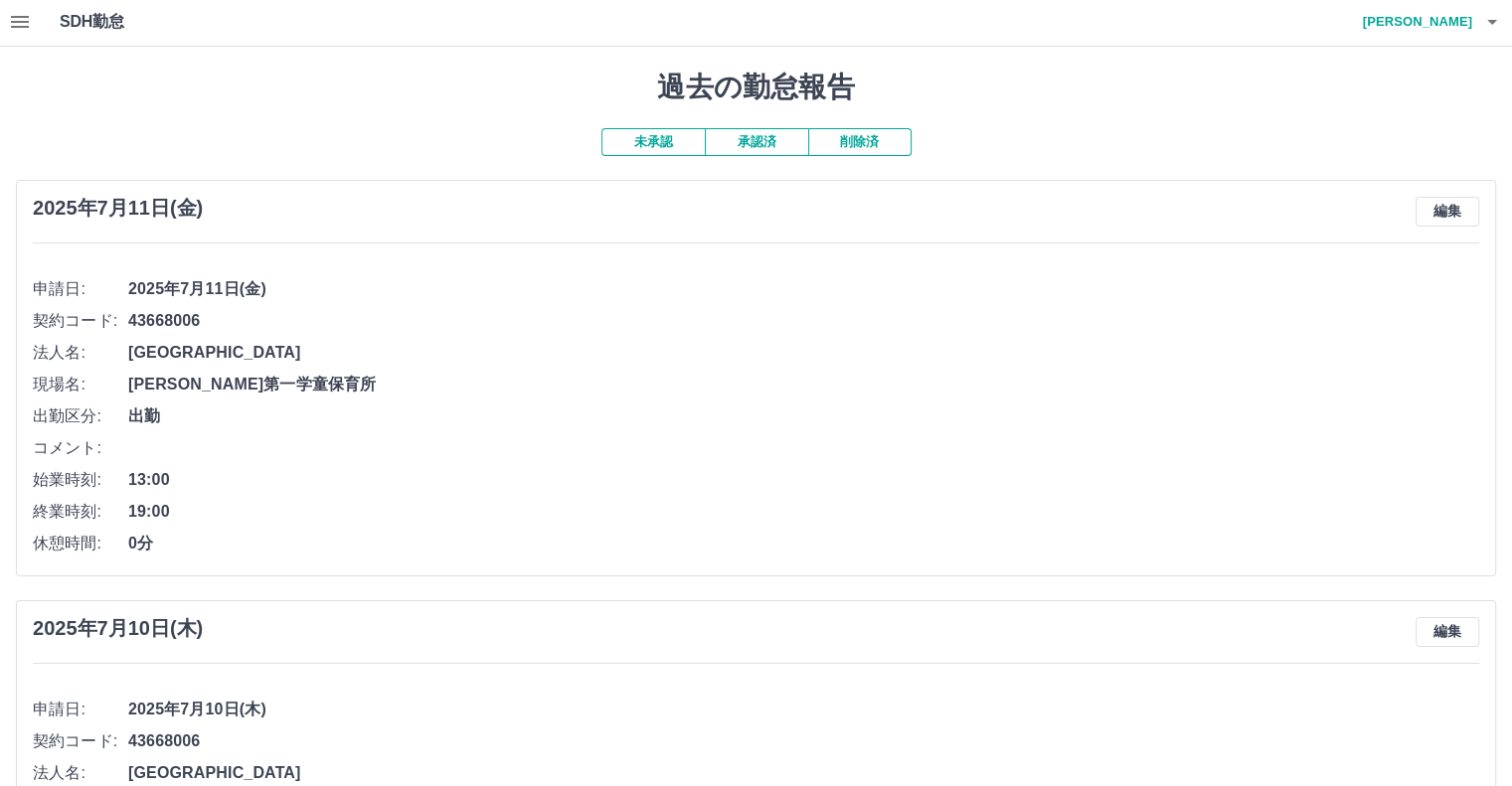 scroll, scrollTop: 0, scrollLeft: 0, axis: both 